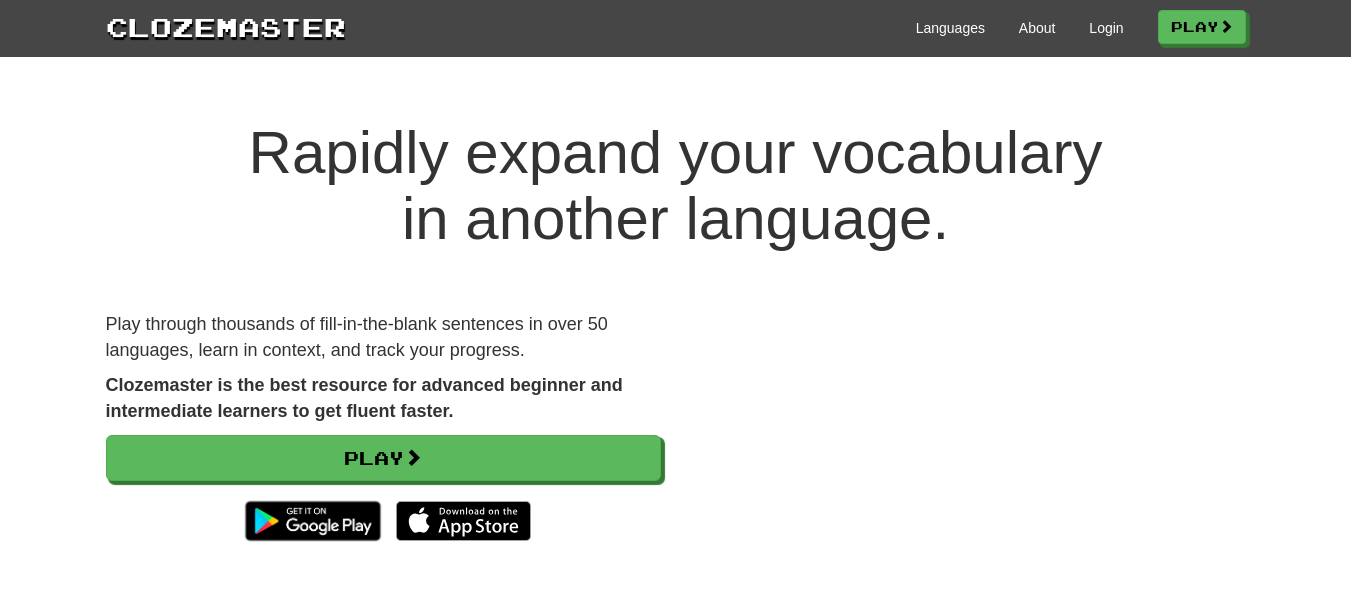 scroll, scrollTop: 0, scrollLeft: 0, axis: both 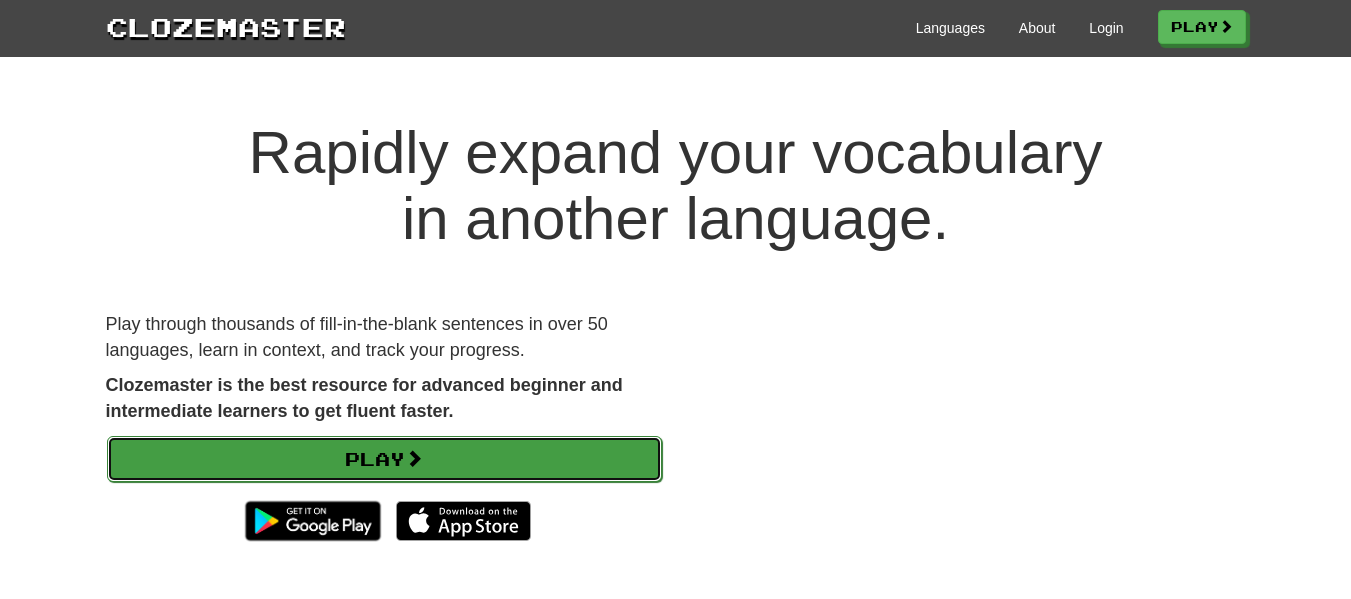 click on "Play" at bounding box center [384, 459] 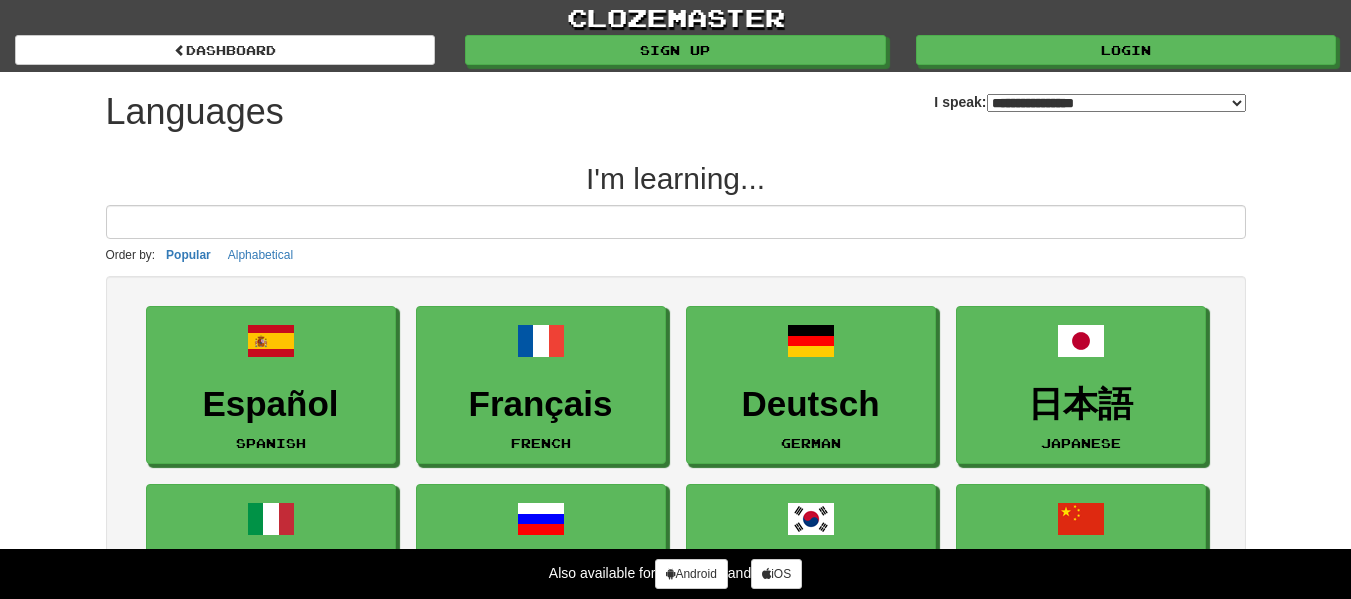 select on "*******" 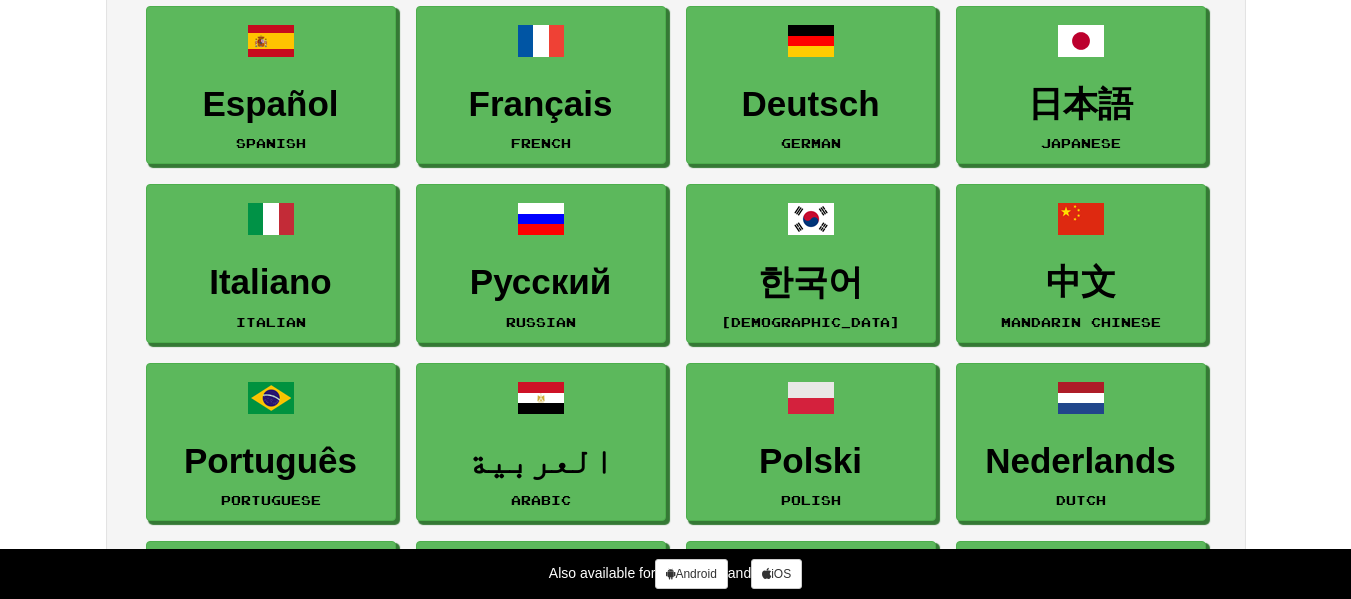 scroll, scrollTop: 0, scrollLeft: 0, axis: both 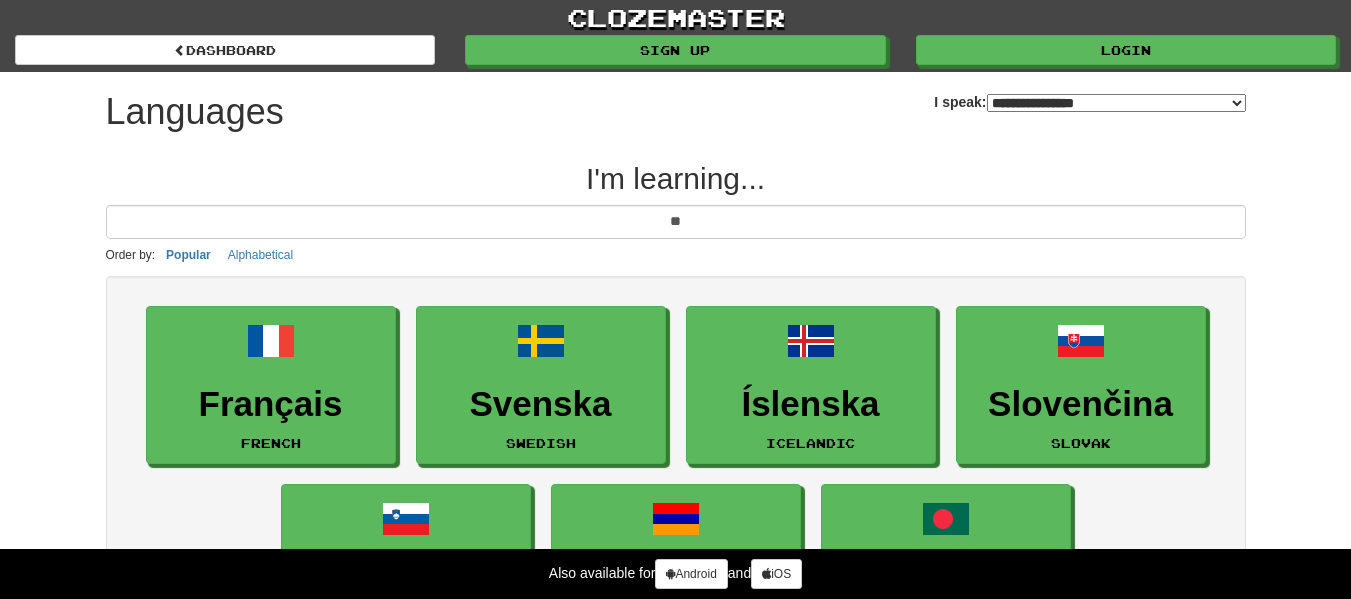 type on "*" 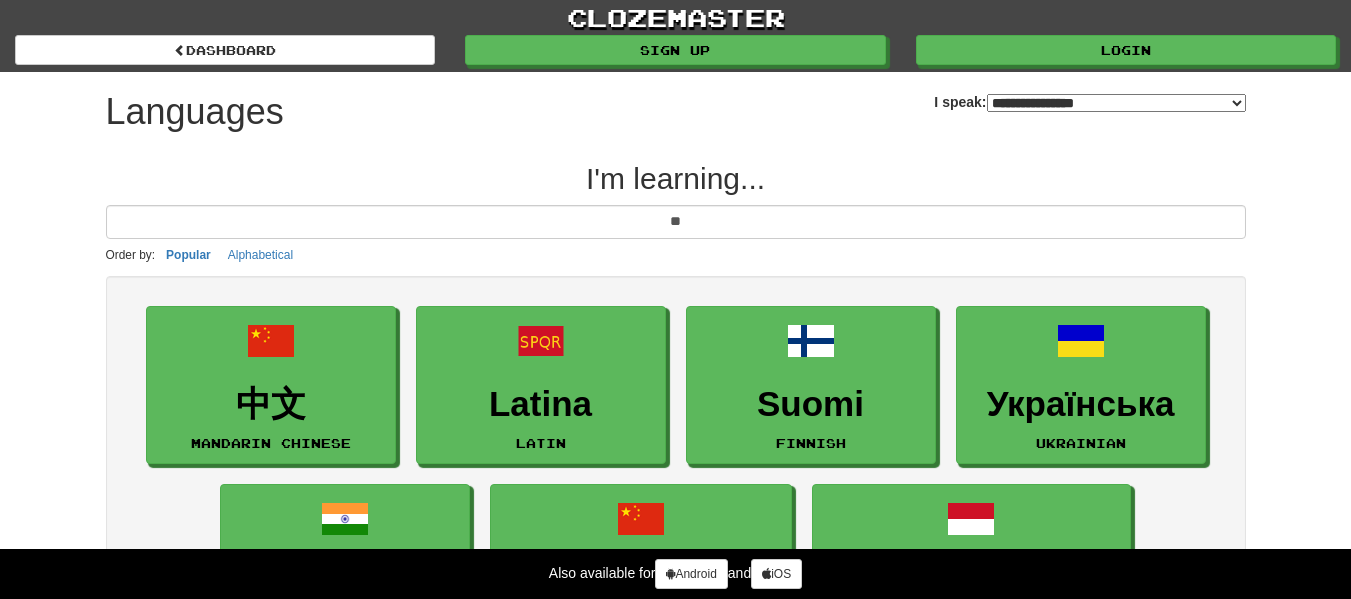 type on "*" 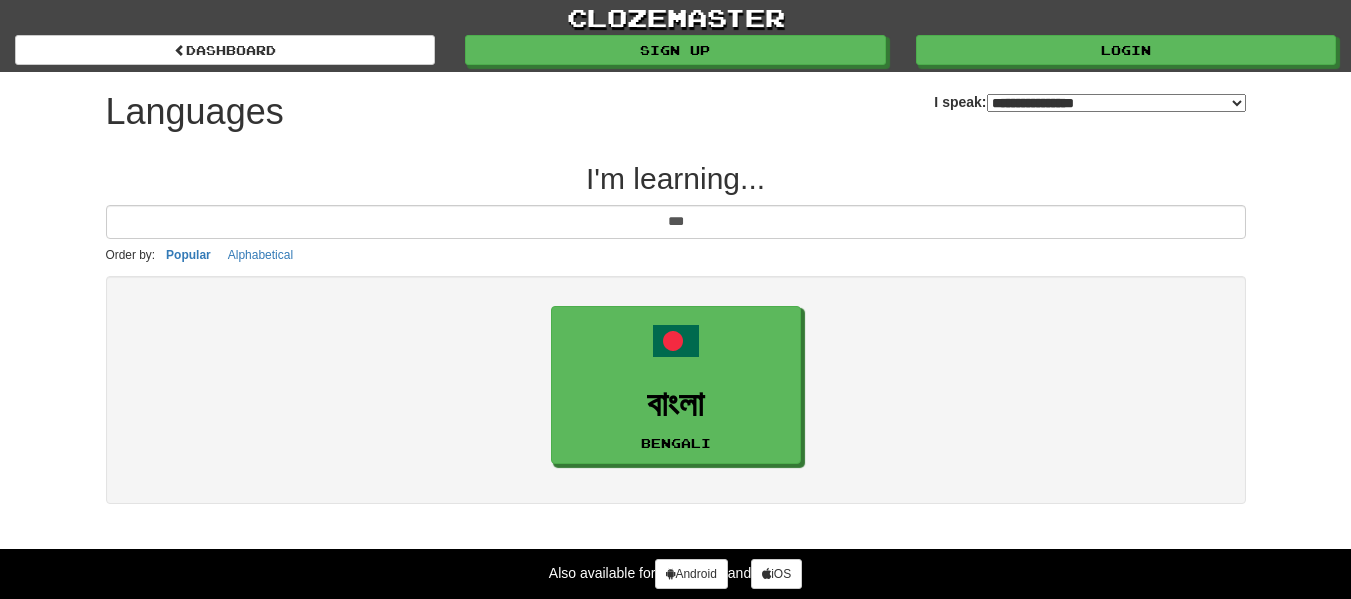 type on "***" 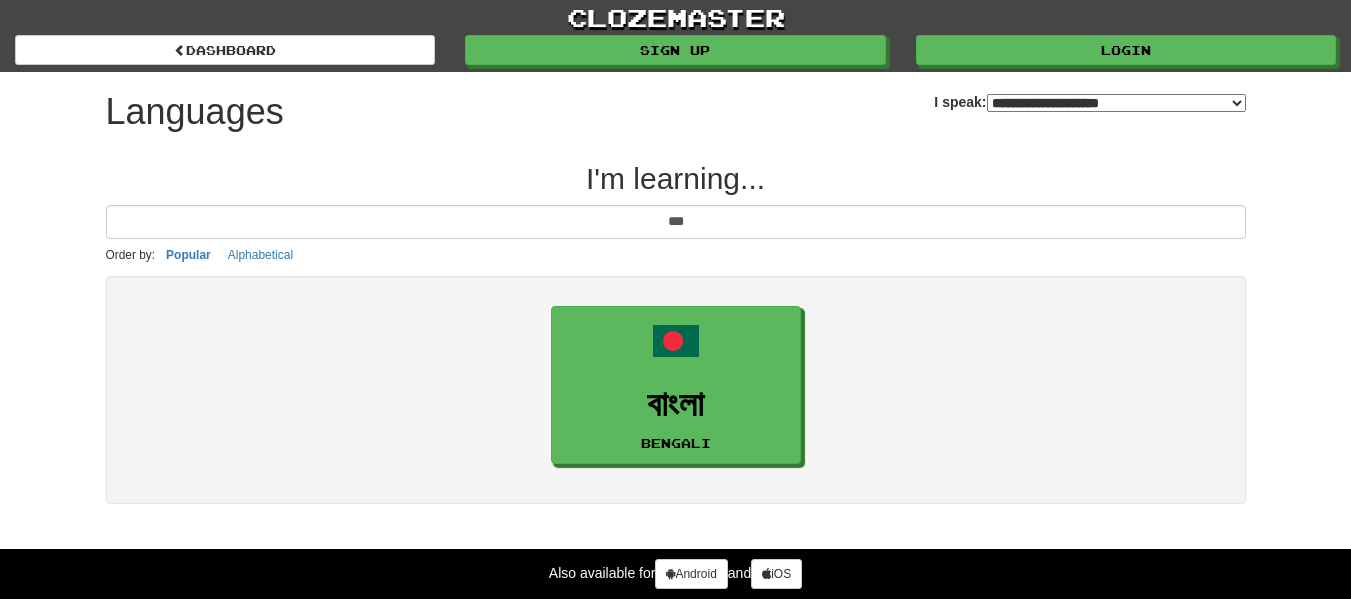 click on "**********" at bounding box center [1116, 103] 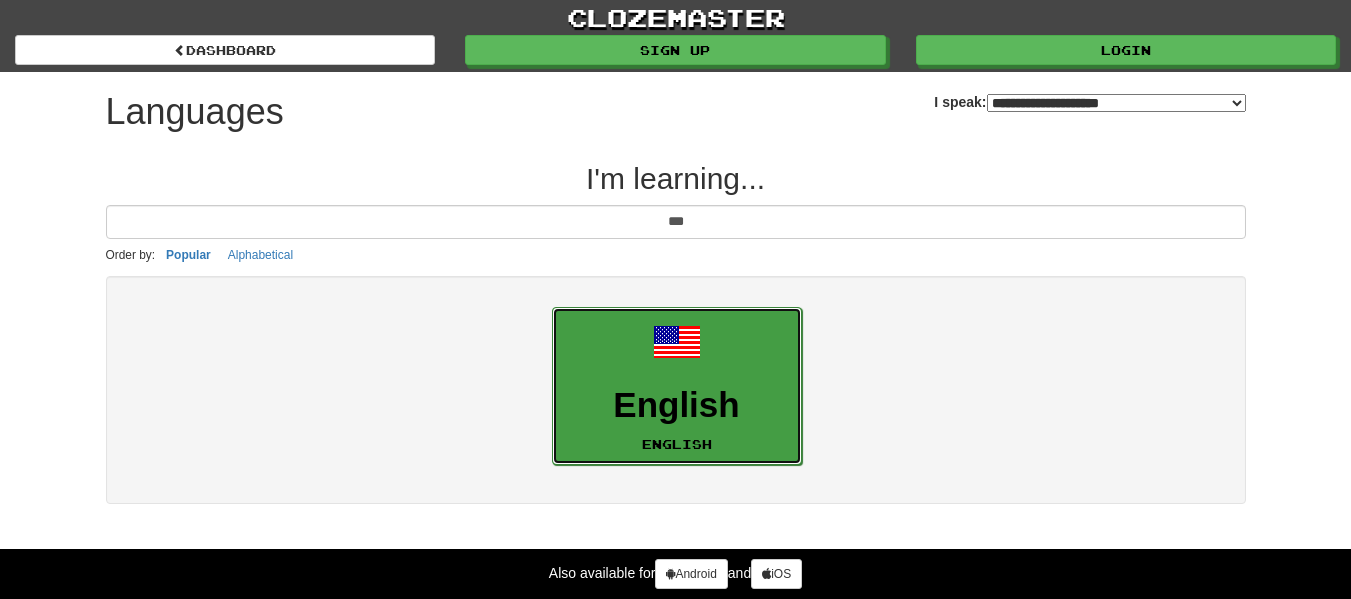 click on "English English" at bounding box center (677, 386) 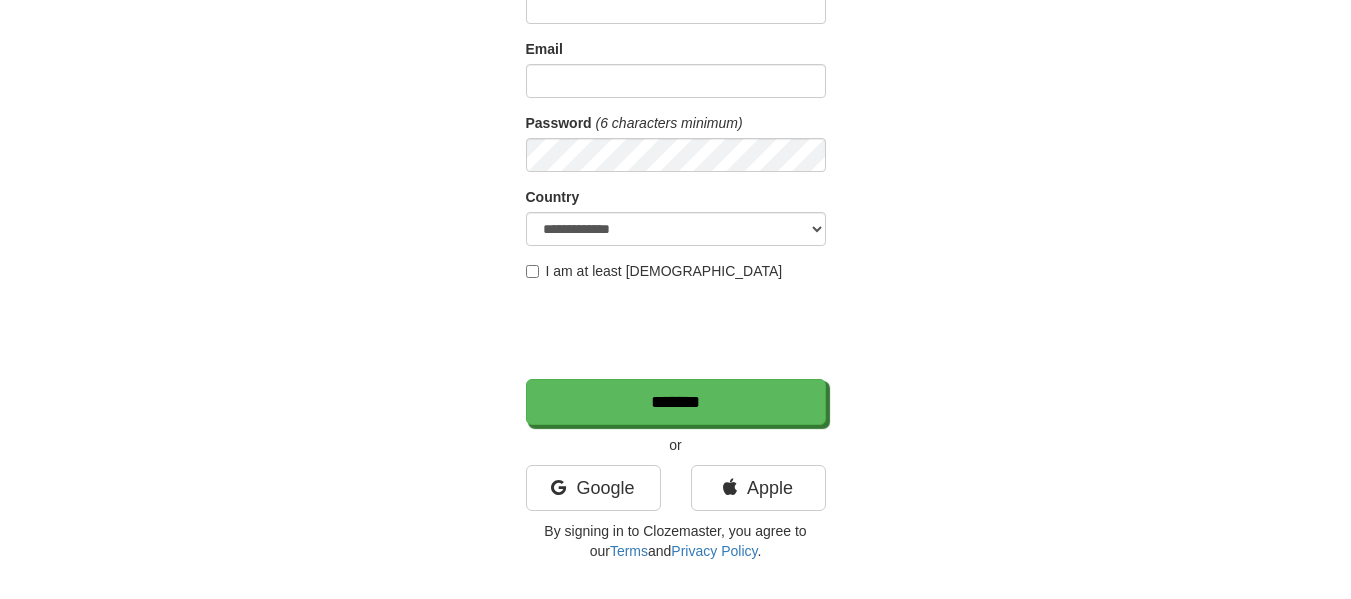 scroll, scrollTop: 300, scrollLeft: 0, axis: vertical 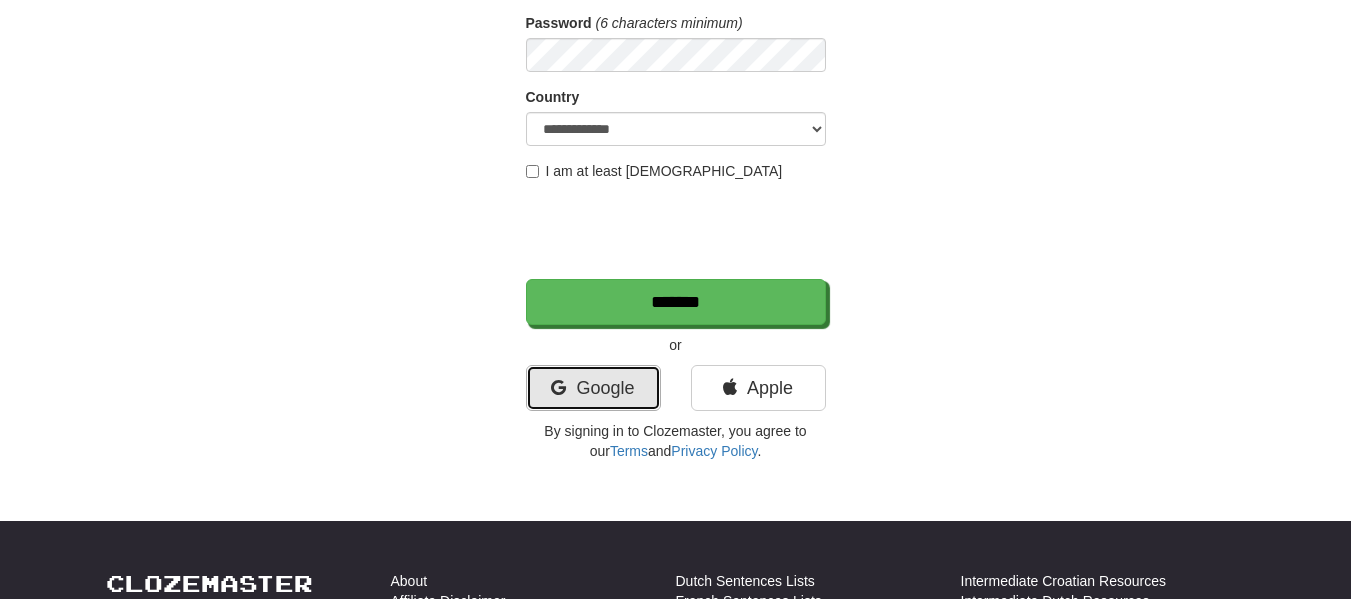 click on "Google" at bounding box center [593, 388] 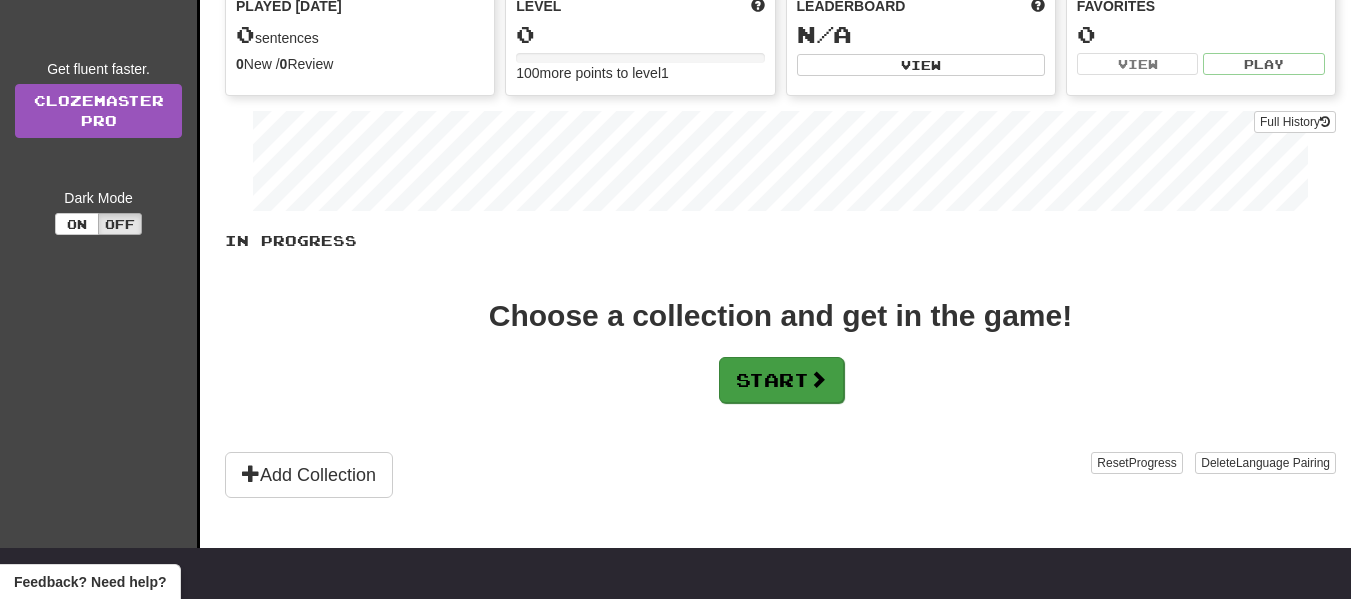 scroll, scrollTop: 300, scrollLeft: 0, axis: vertical 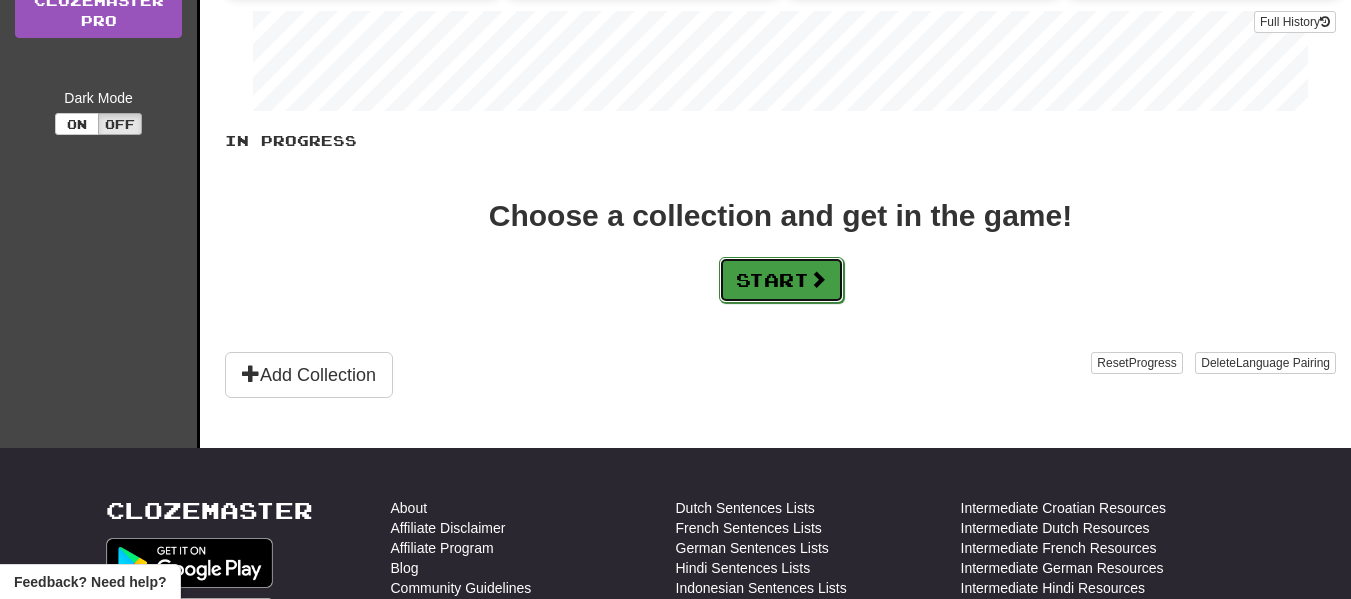 click on "Start" at bounding box center [781, 280] 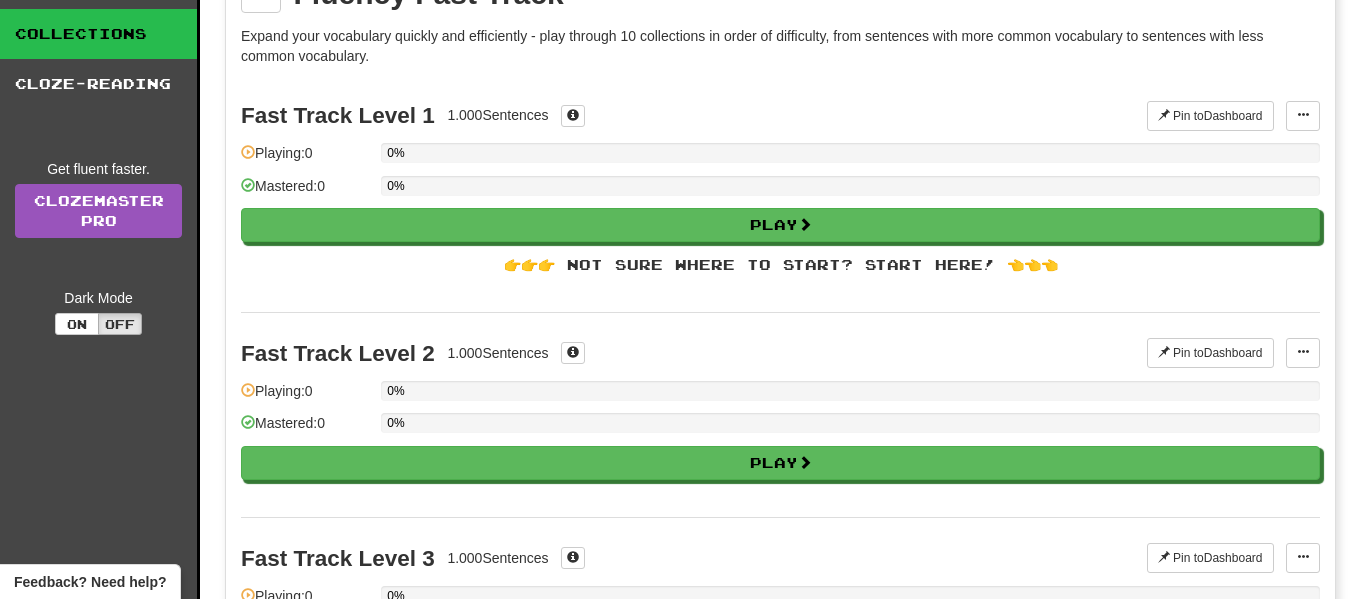 scroll, scrollTop: 0, scrollLeft: 0, axis: both 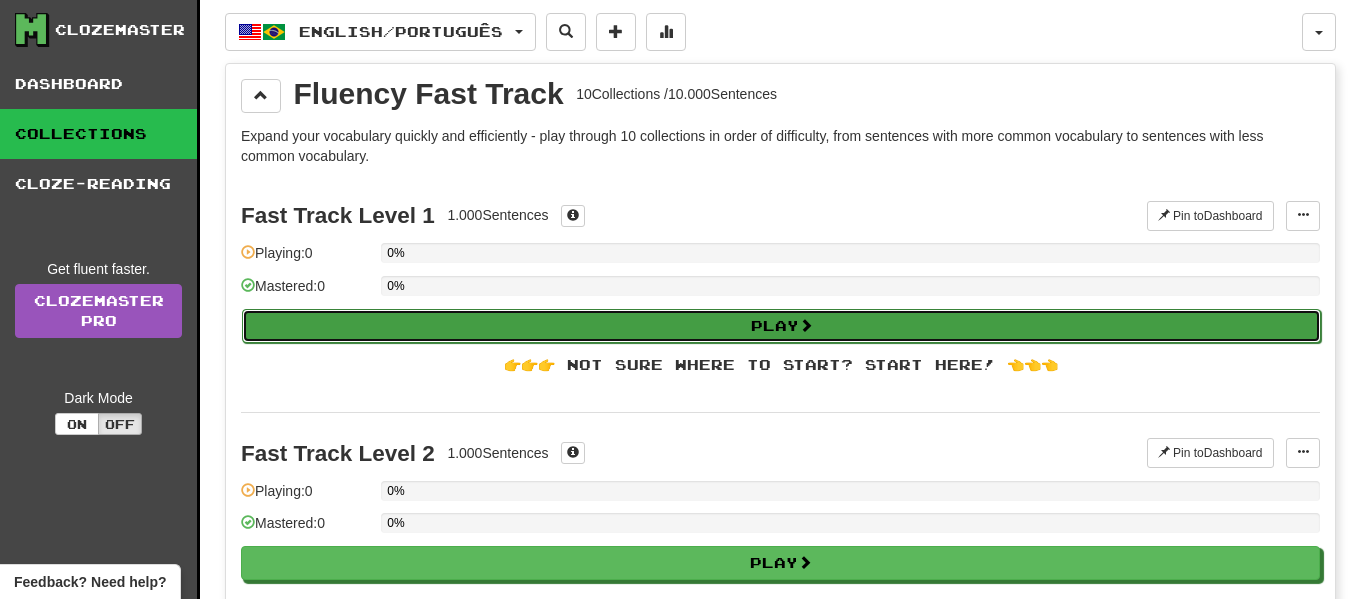 click on "Play" at bounding box center (781, 326) 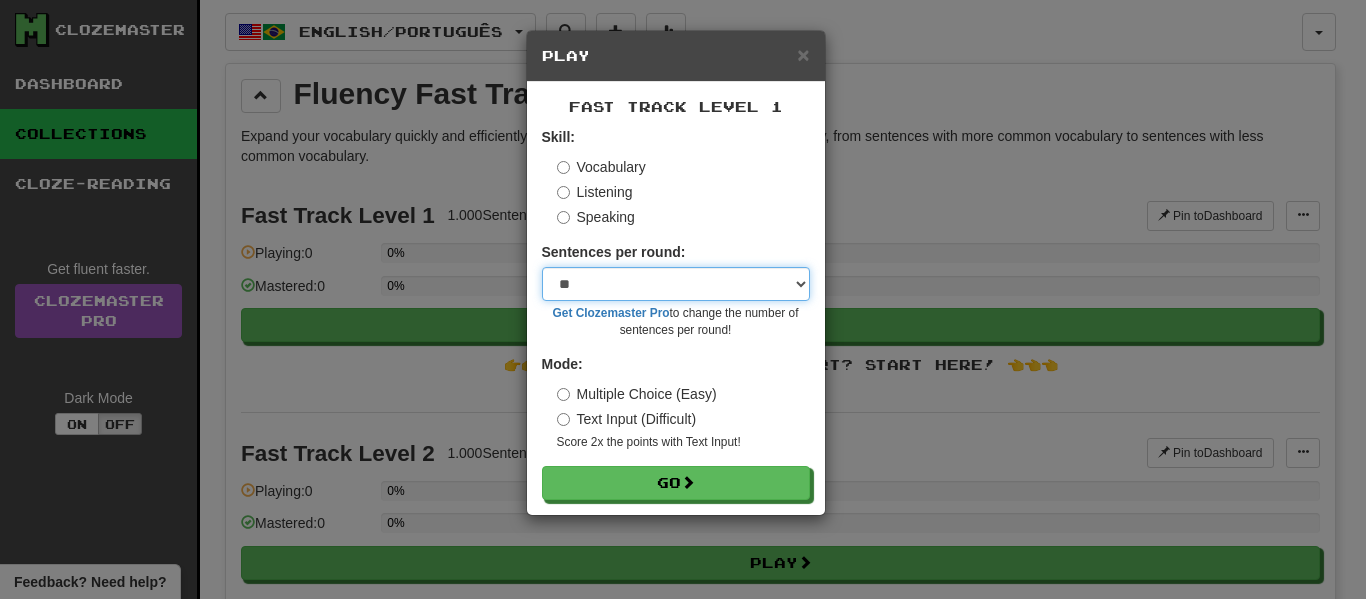 click on "* ** ** ** ** ** *** ********" at bounding box center [676, 284] 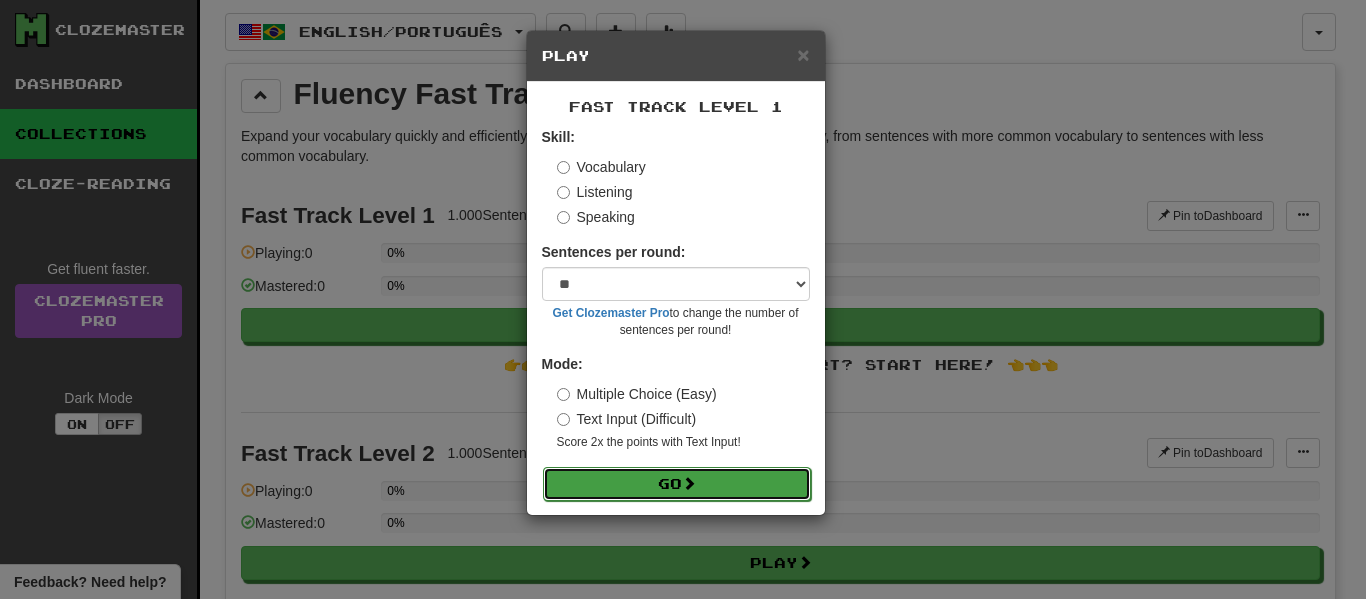 click on "Go" at bounding box center [677, 484] 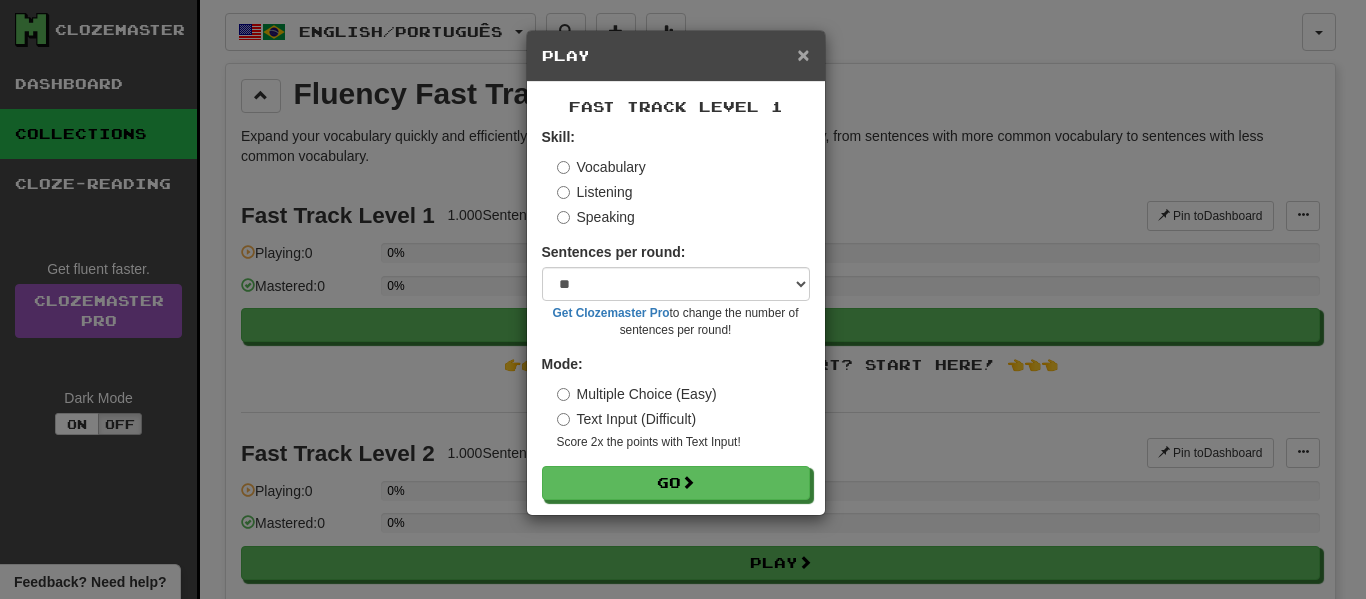 click on "×" at bounding box center (803, 54) 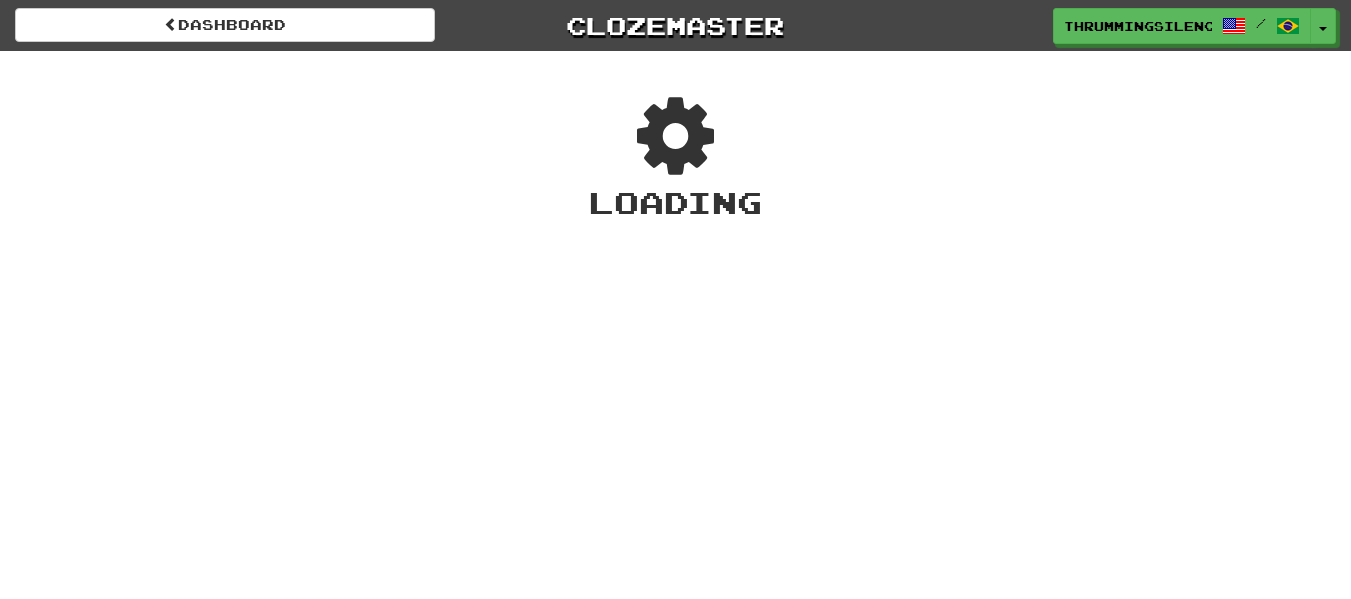 scroll, scrollTop: 0, scrollLeft: 0, axis: both 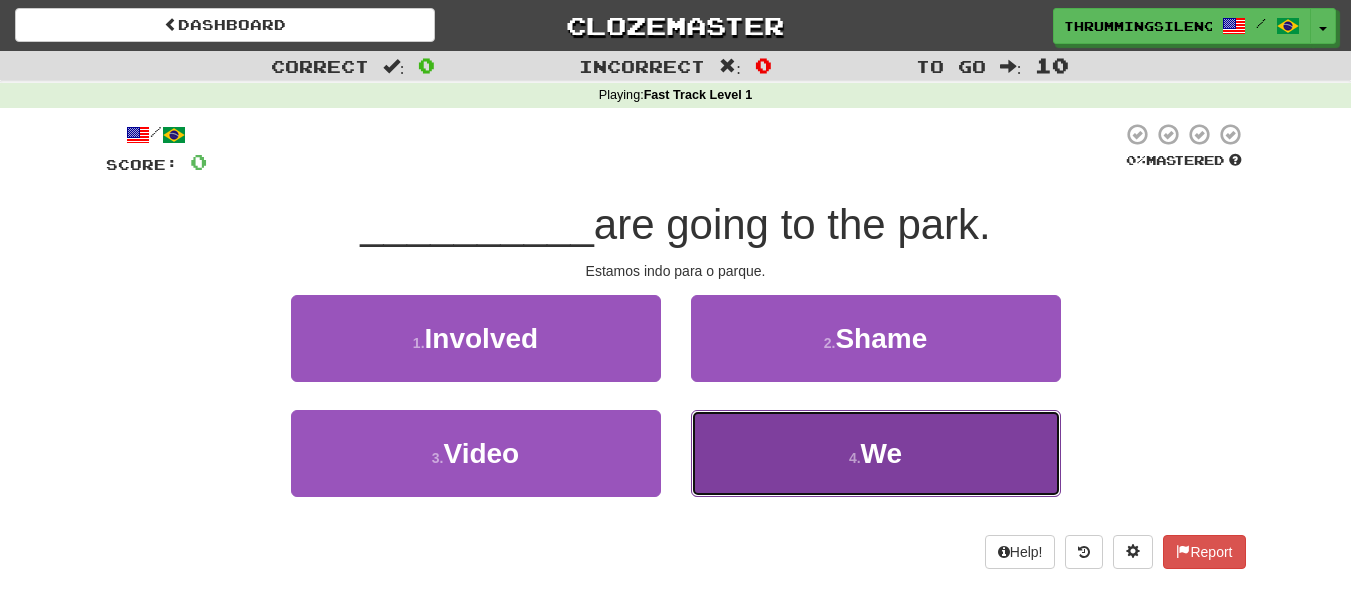 click on "4 .  We" at bounding box center (876, 453) 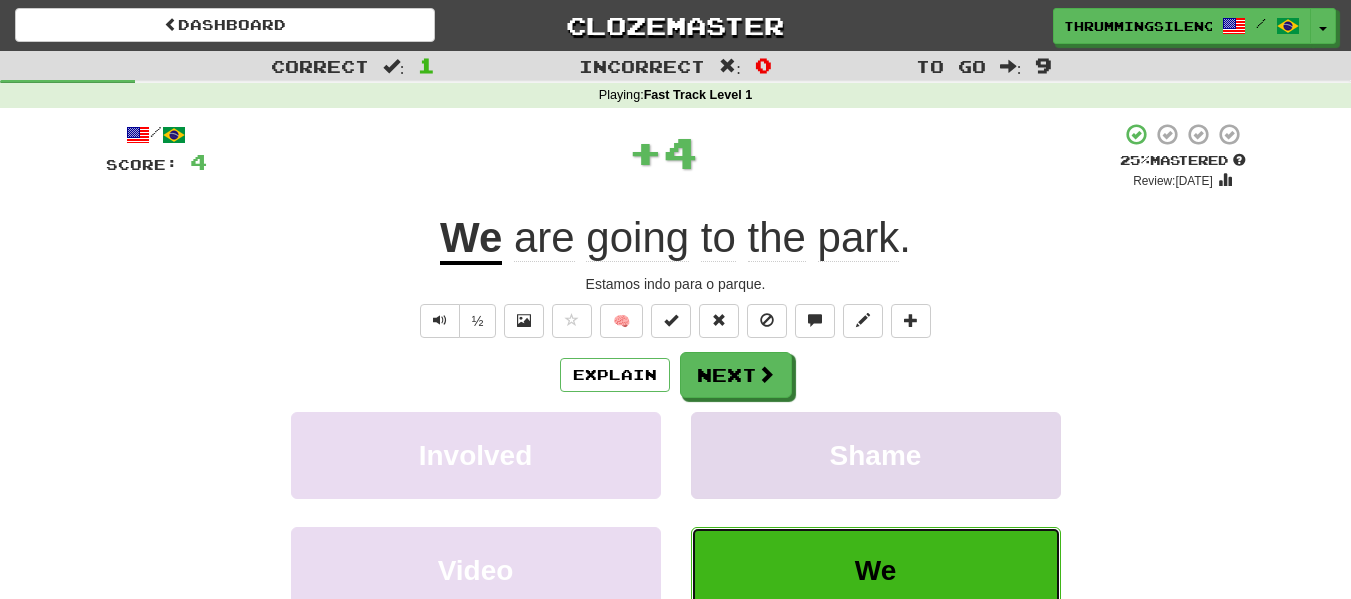 scroll, scrollTop: 100, scrollLeft: 0, axis: vertical 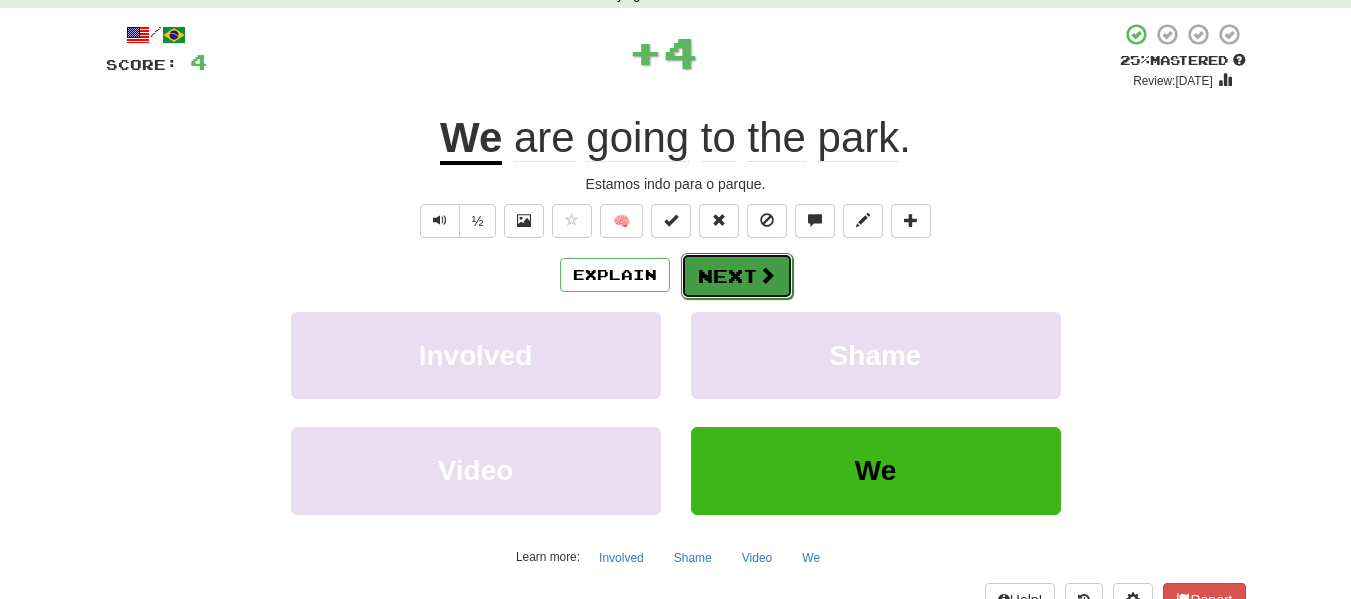 click on "Next" at bounding box center [737, 276] 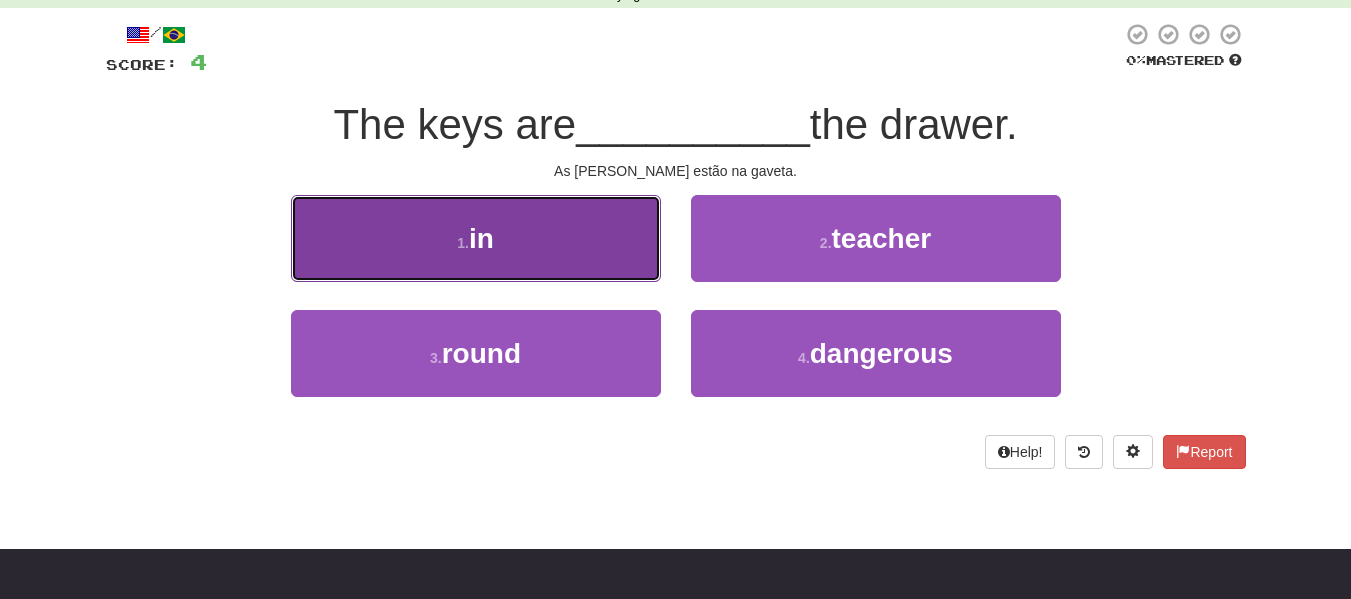 click on "1 .  in" at bounding box center (476, 238) 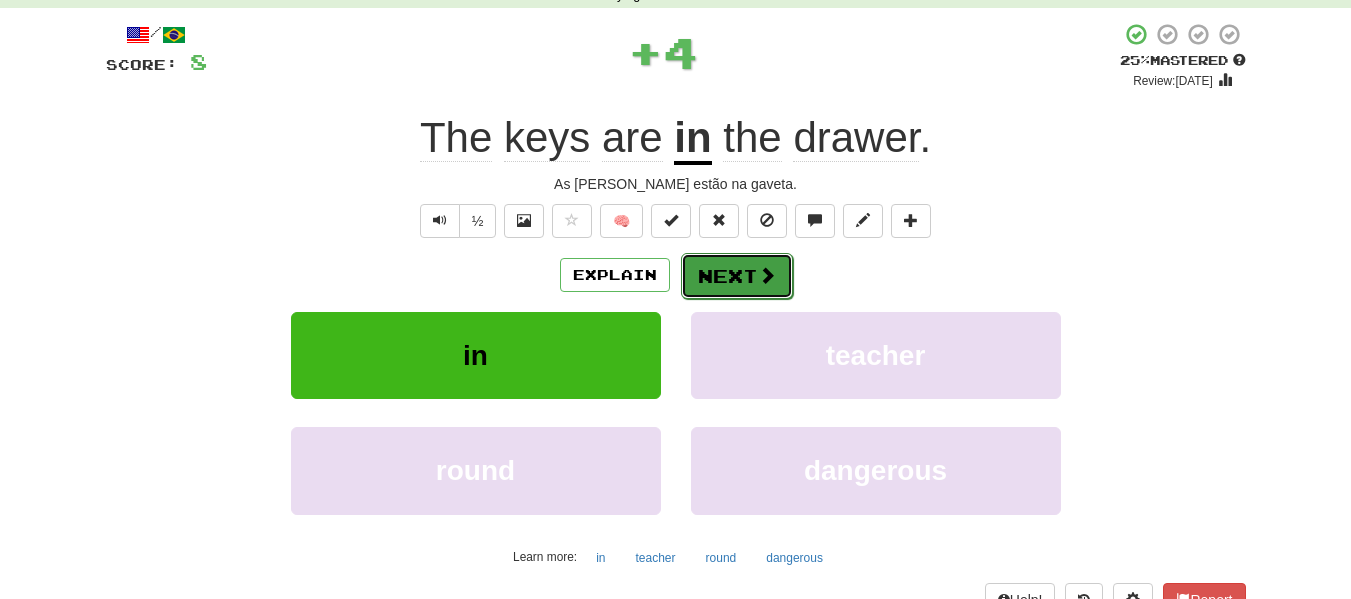 click on "Next" at bounding box center [737, 276] 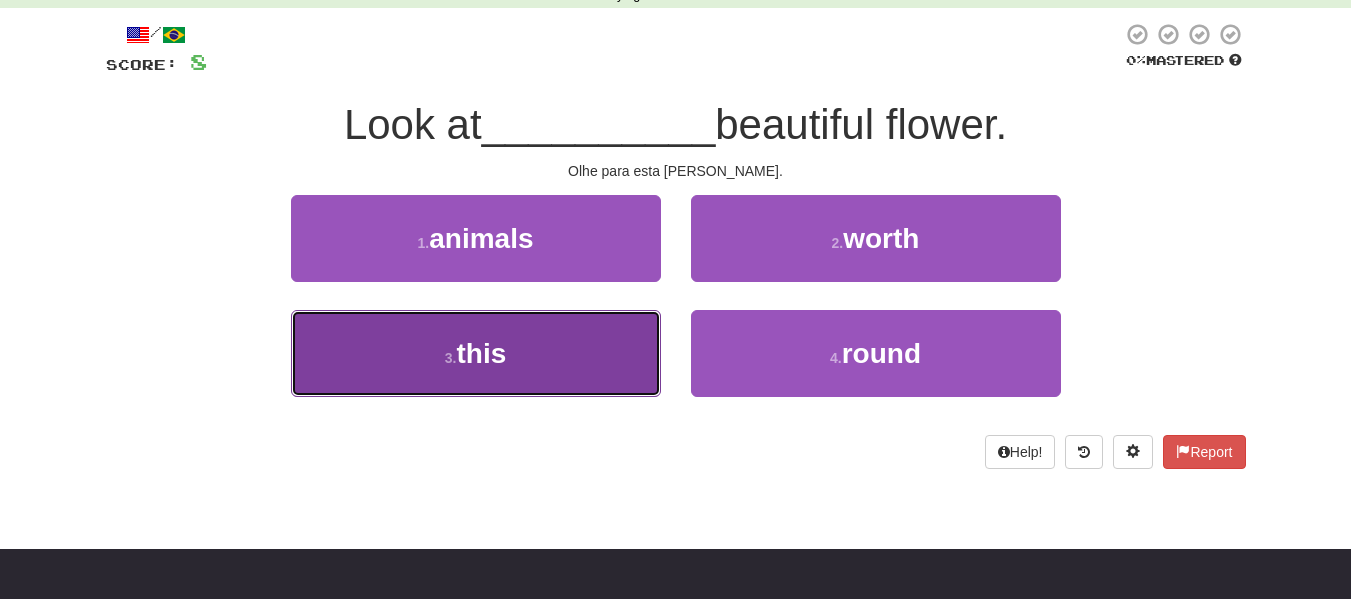 click on "3 .  this" at bounding box center (476, 353) 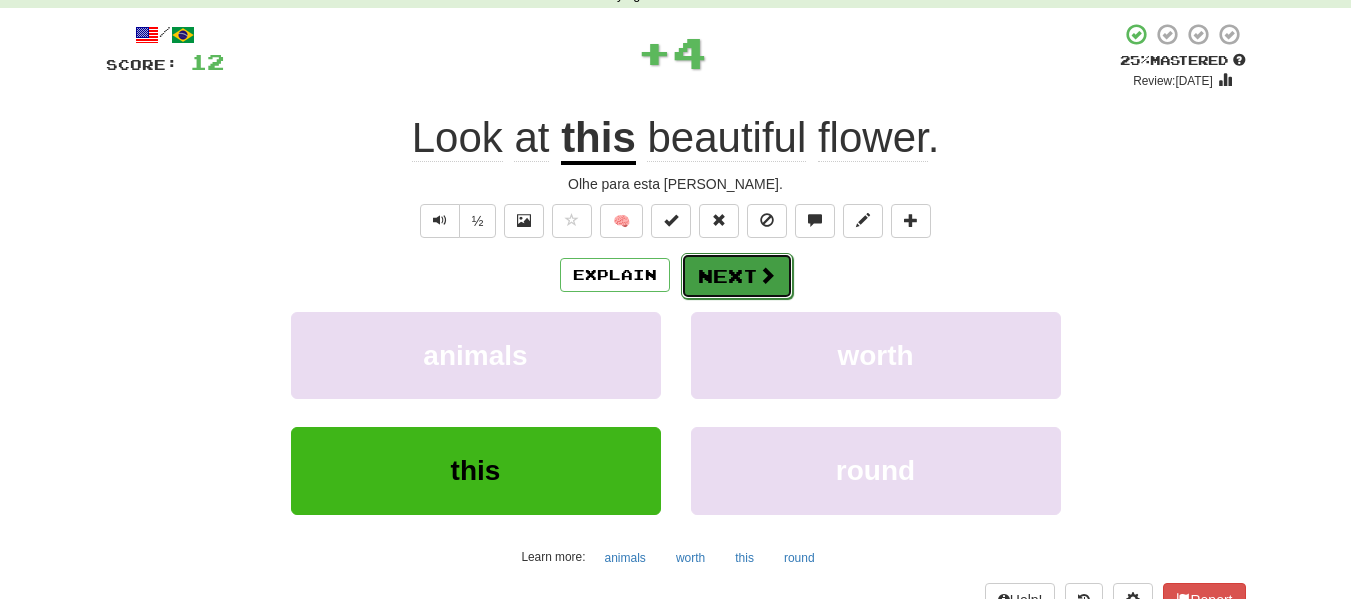 click on "Next" at bounding box center [737, 276] 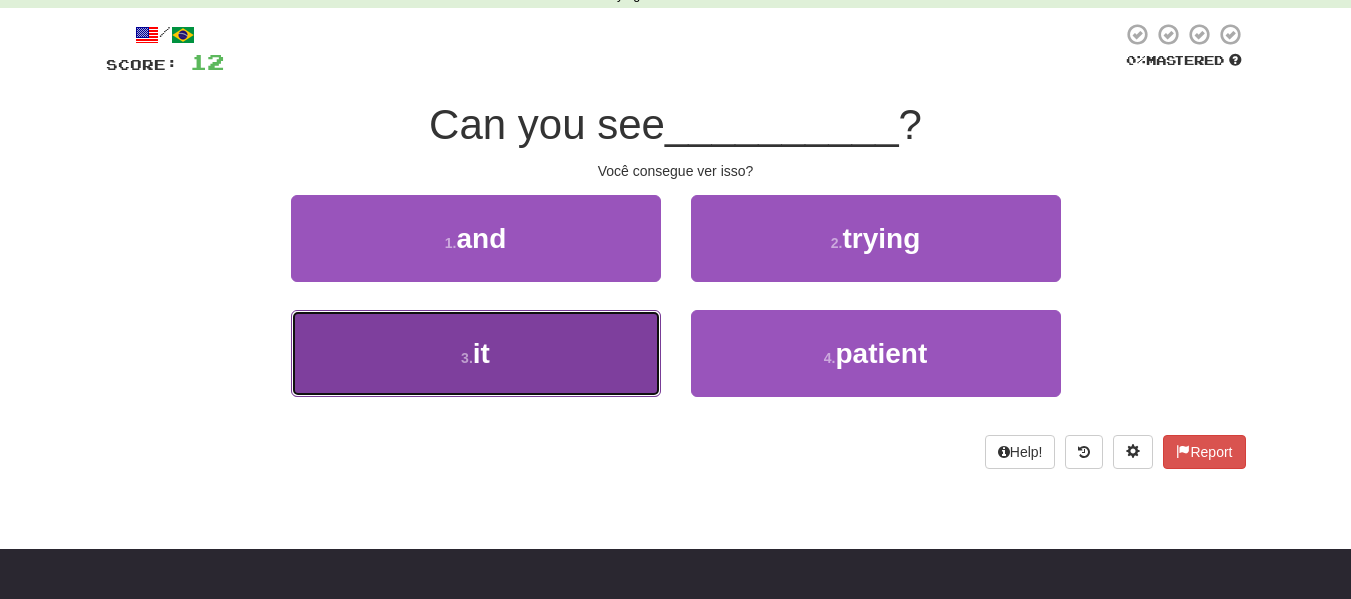 click on "3 .  it" at bounding box center (476, 353) 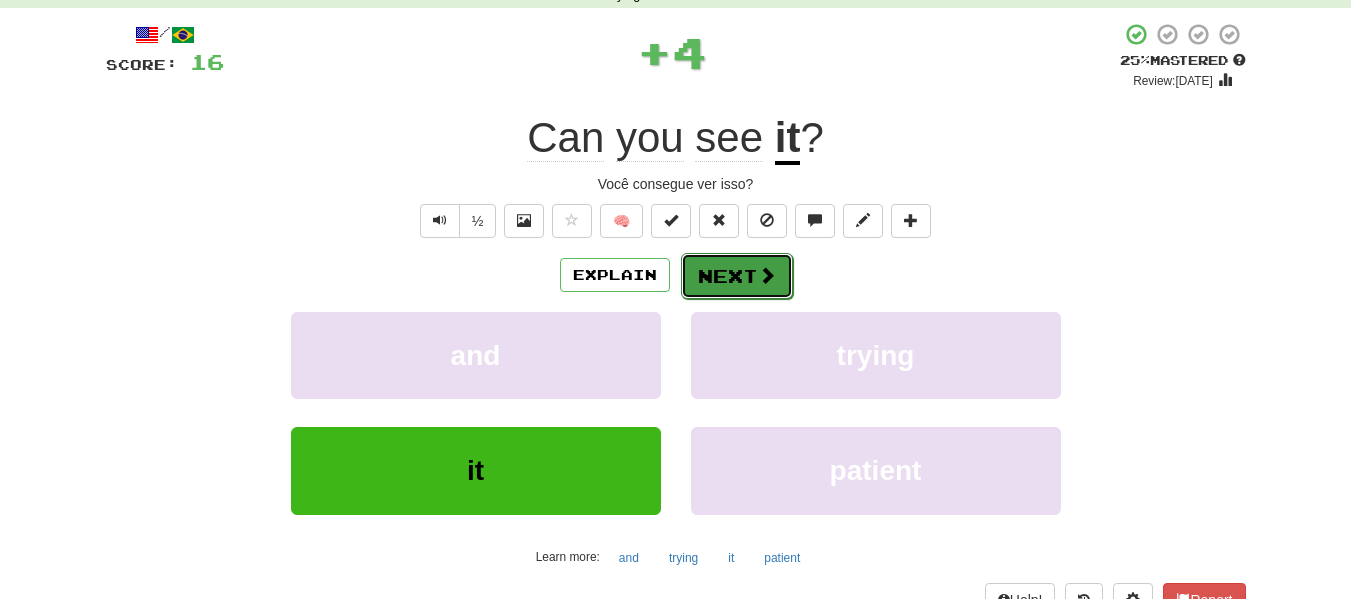 click on "Next" at bounding box center (737, 276) 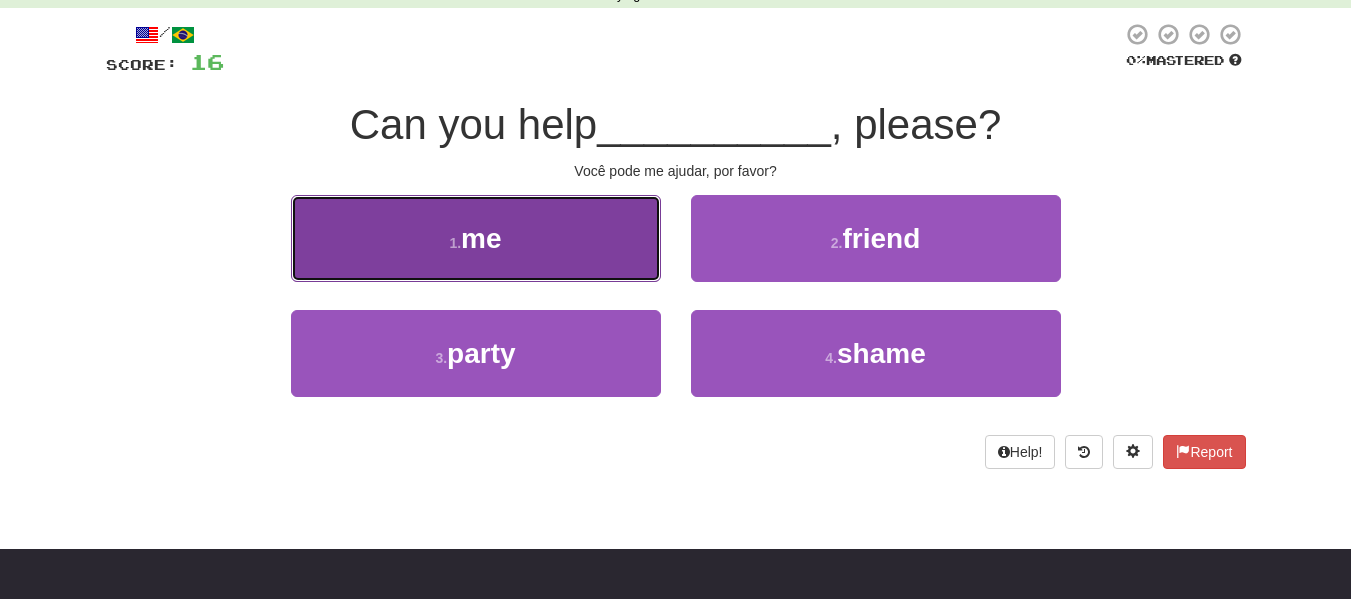 click on "1 .  me" at bounding box center (476, 238) 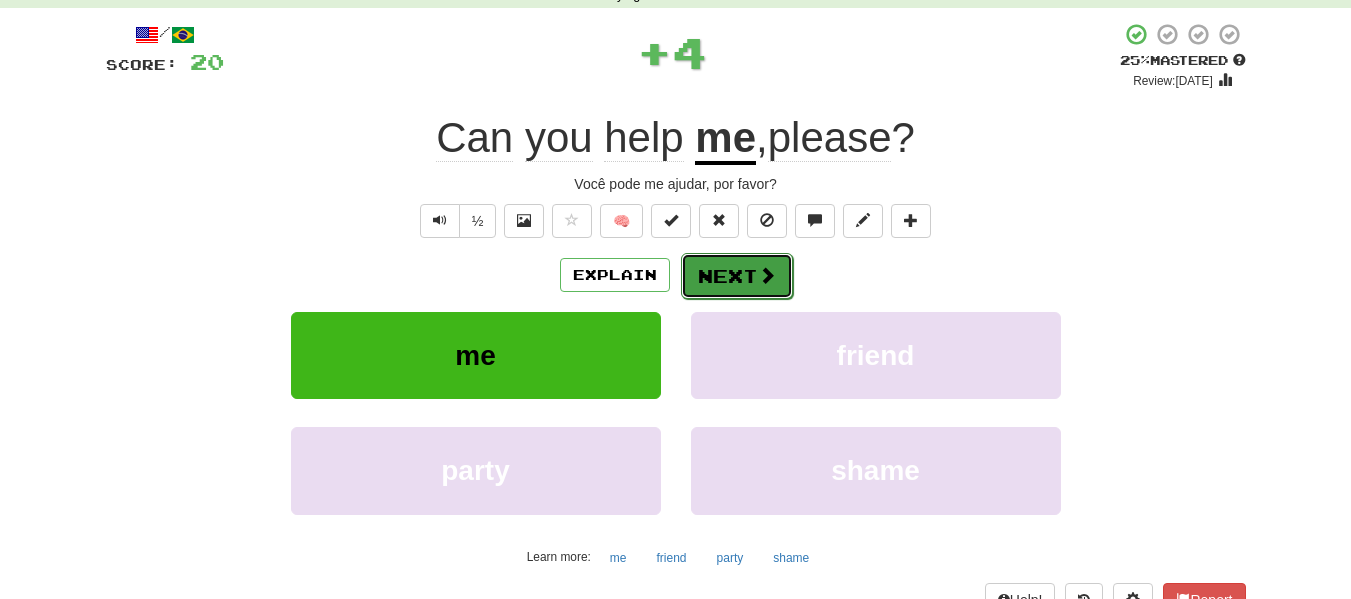 click on "Next" at bounding box center [737, 276] 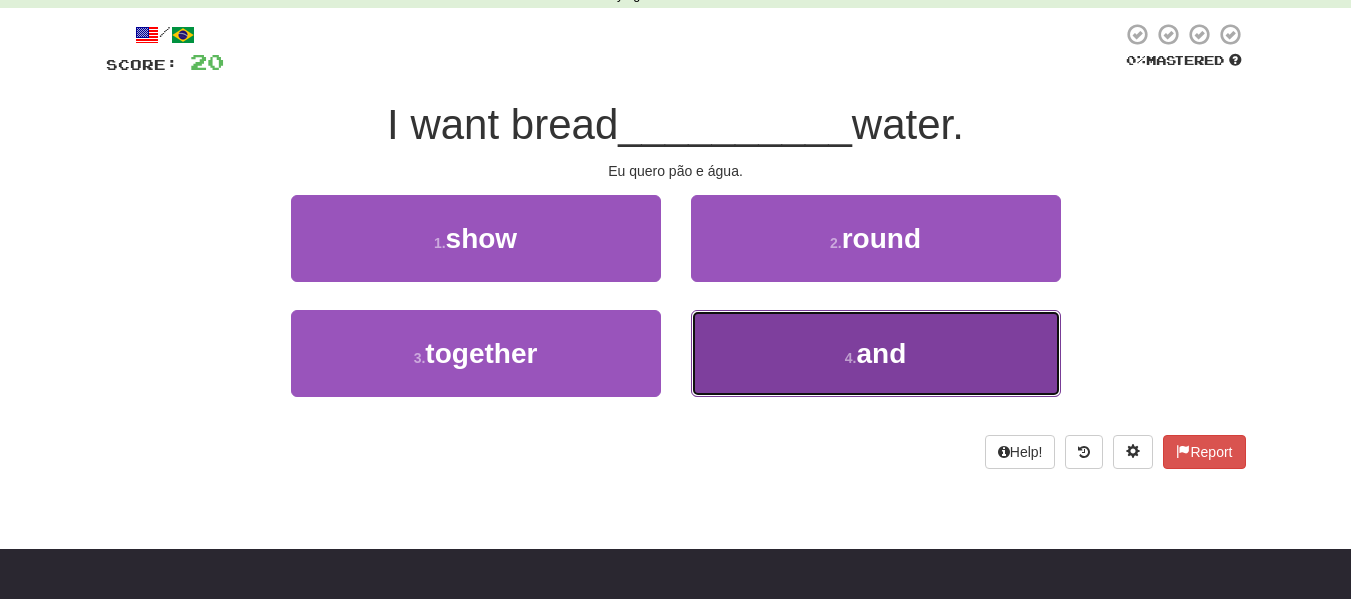 click on "4 .  and" at bounding box center (876, 353) 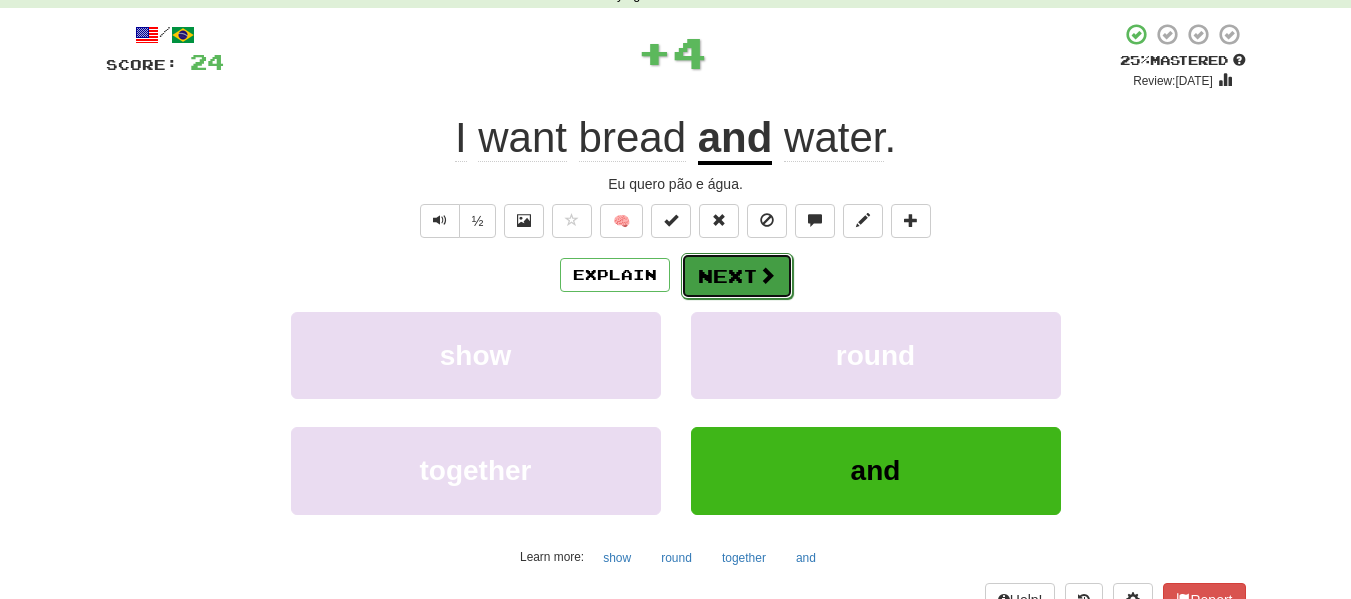 click on "Next" at bounding box center [737, 276] 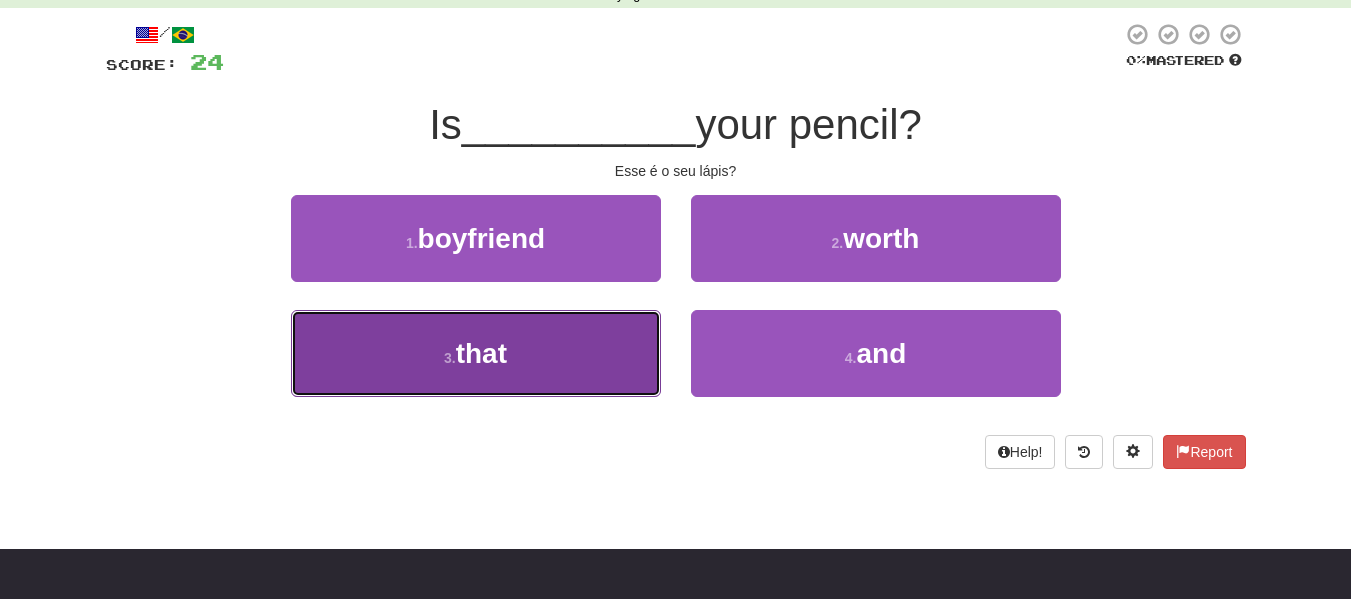 click on "3 .  that" at bounding box center [476, 353] 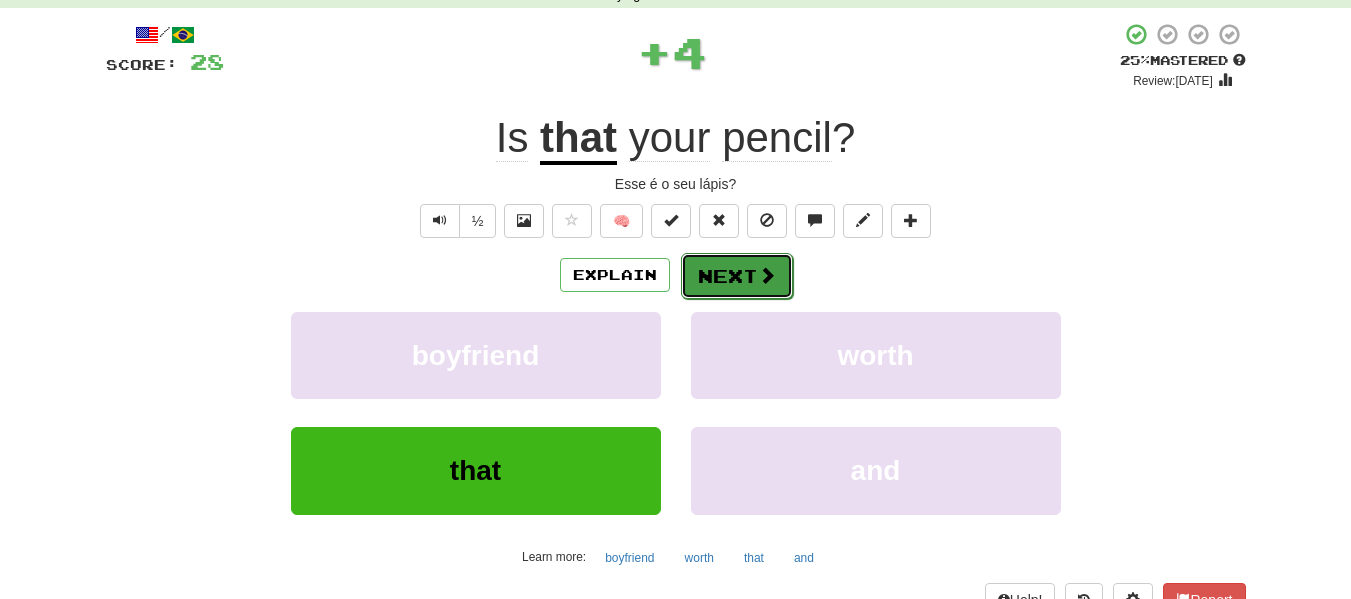 click on "Next" at bounding box center [737, 276] 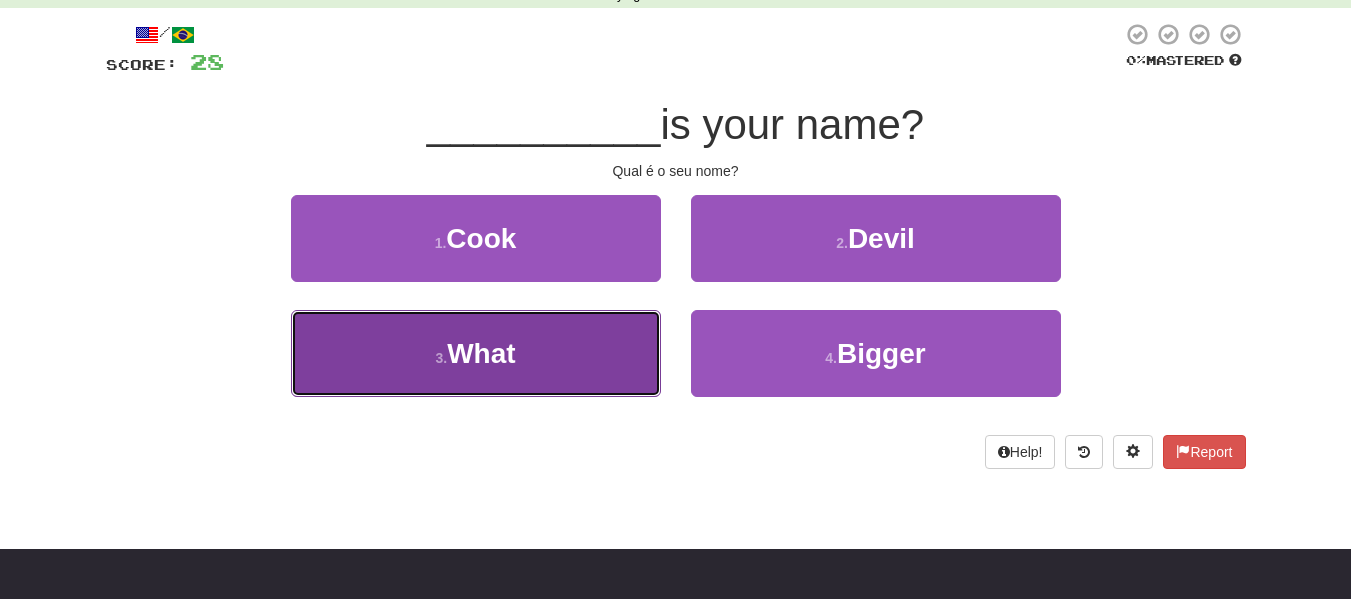 click on "3 .  What" at bounding box center [476, 353] 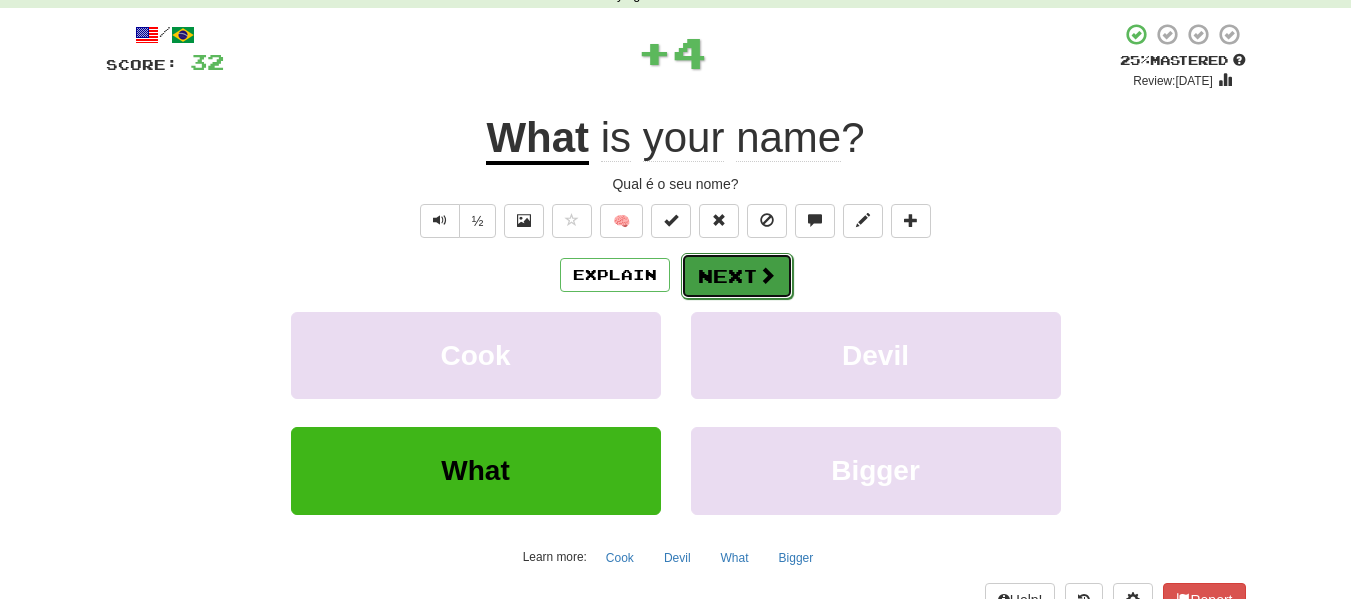 click on "Next" at bounding box center [737, 276] 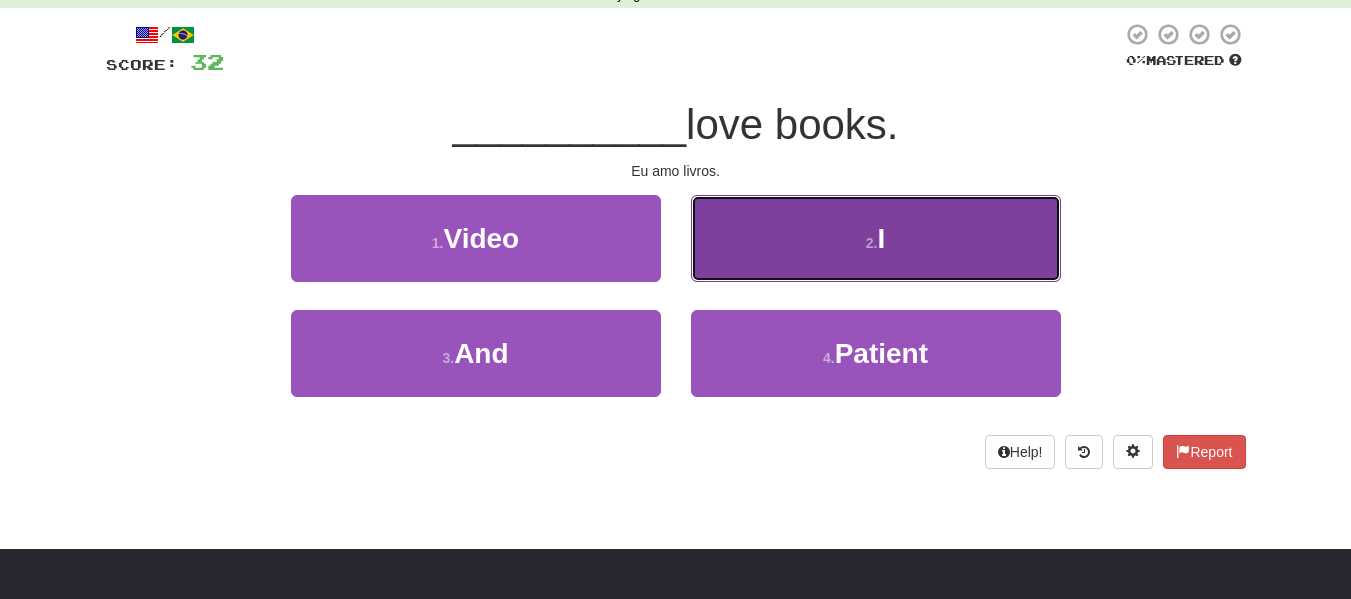 click on "2 .  I" at bounding box center [876, 238] 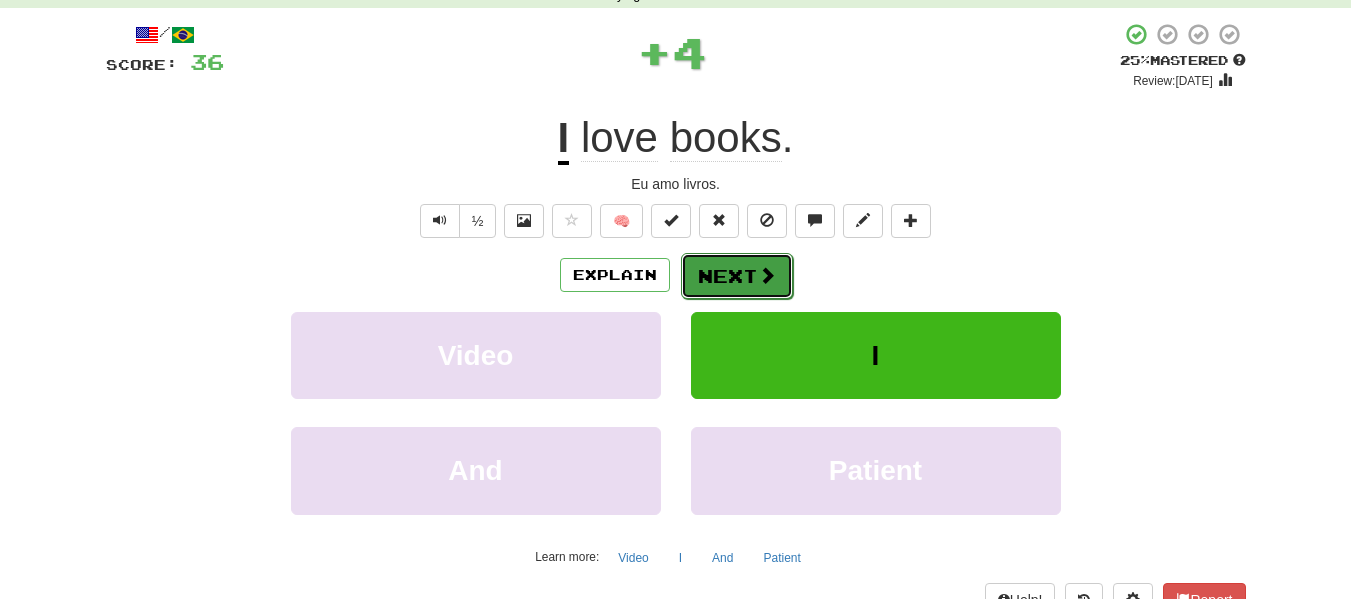 click on "Next" at bounding box center [737, 276] 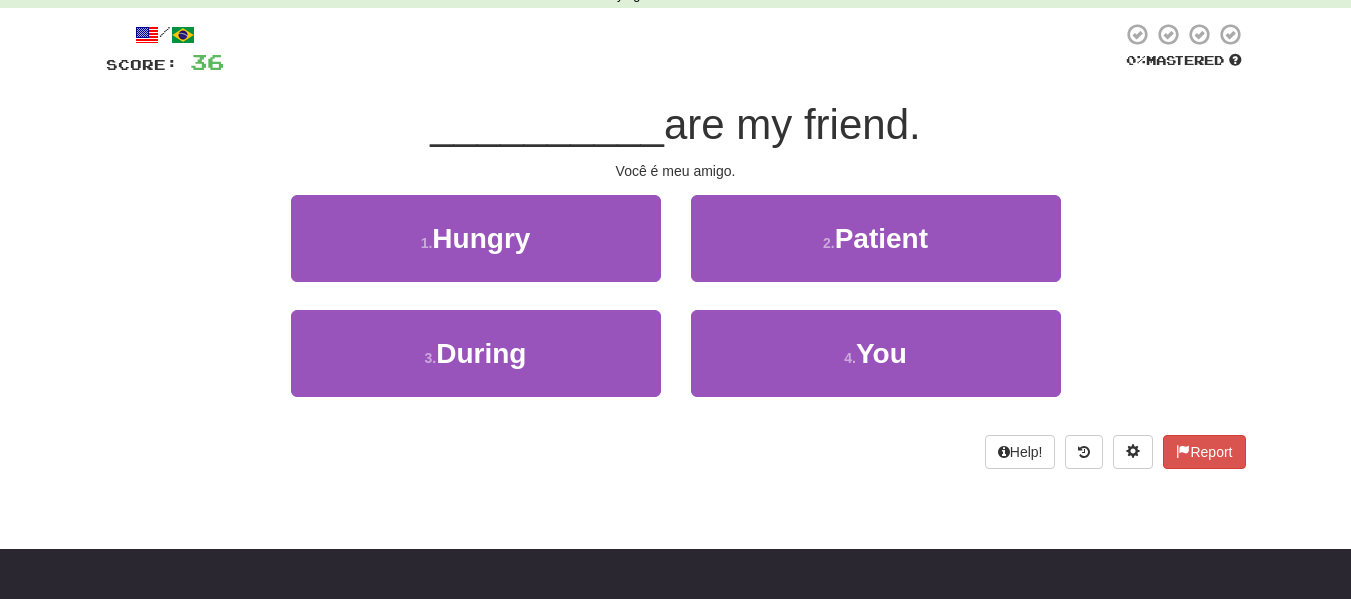 click on "2 .  Patient" at bounding box center [876, 252] 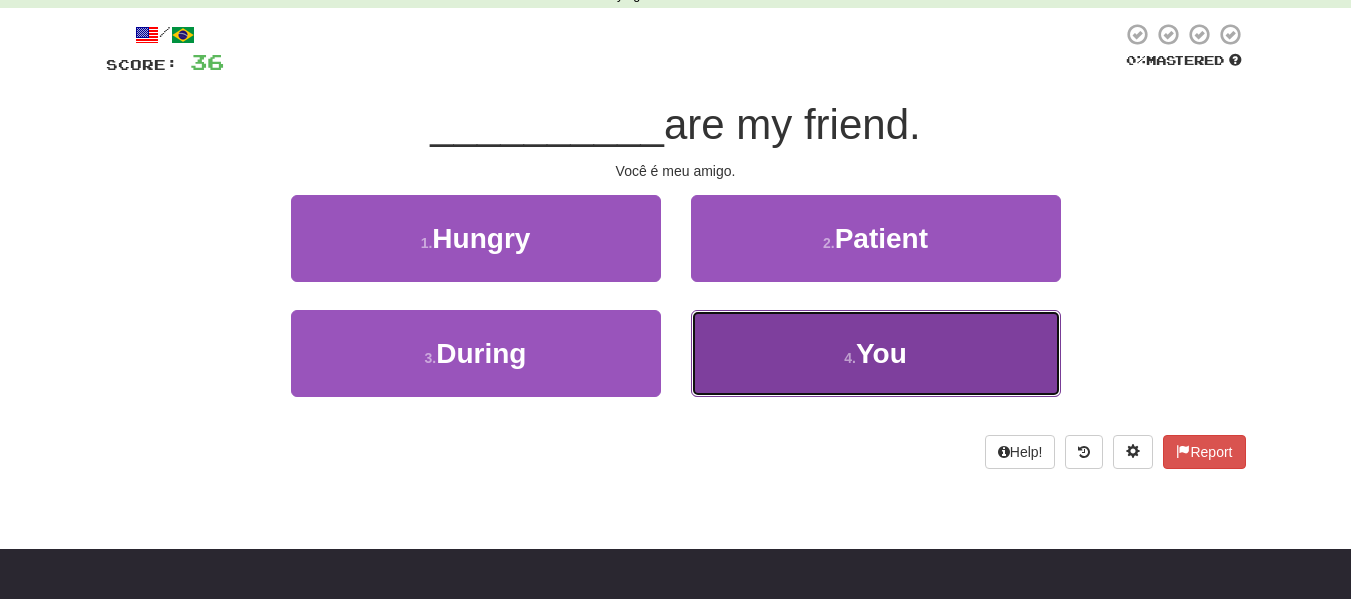 click on "4 .  You" at bounding box center (876, 353) 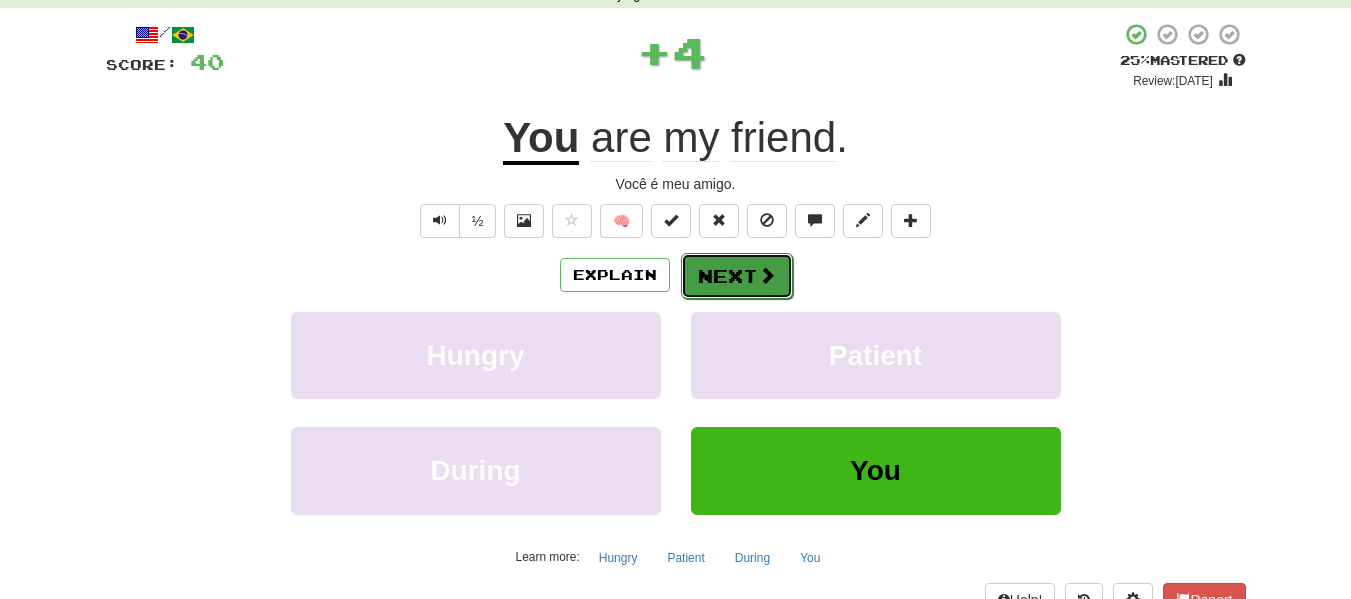 click on "Next" at bounding box center [737, 276] 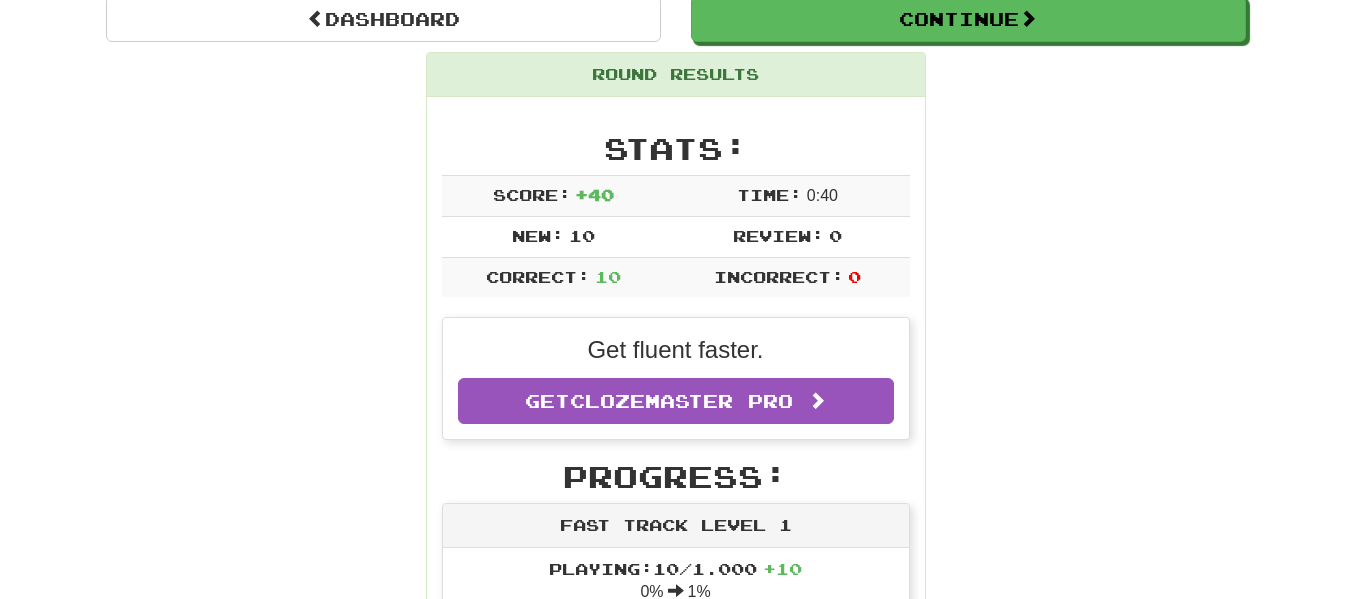 scroll, scrollTop: 300, scrollLeft: 0, axis: vertical 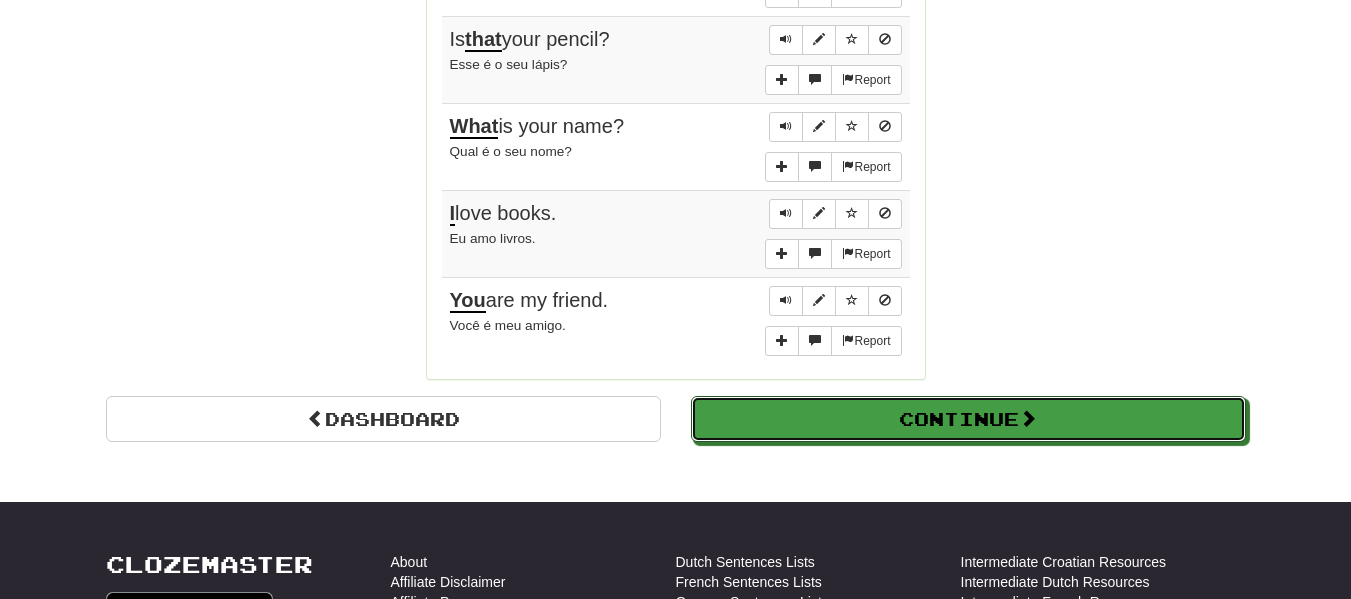click on "Continue" at bounding box center (968, 419) 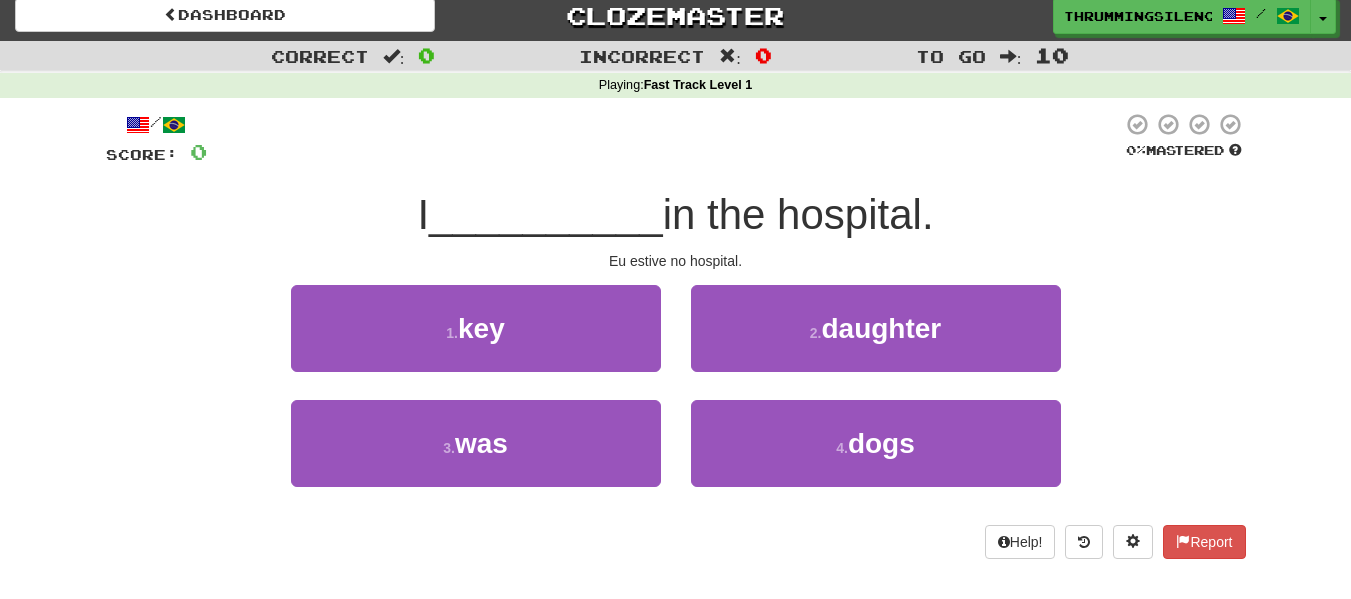 scroll, scrollTop: 110, scrollLeft: 0, axis: vertical 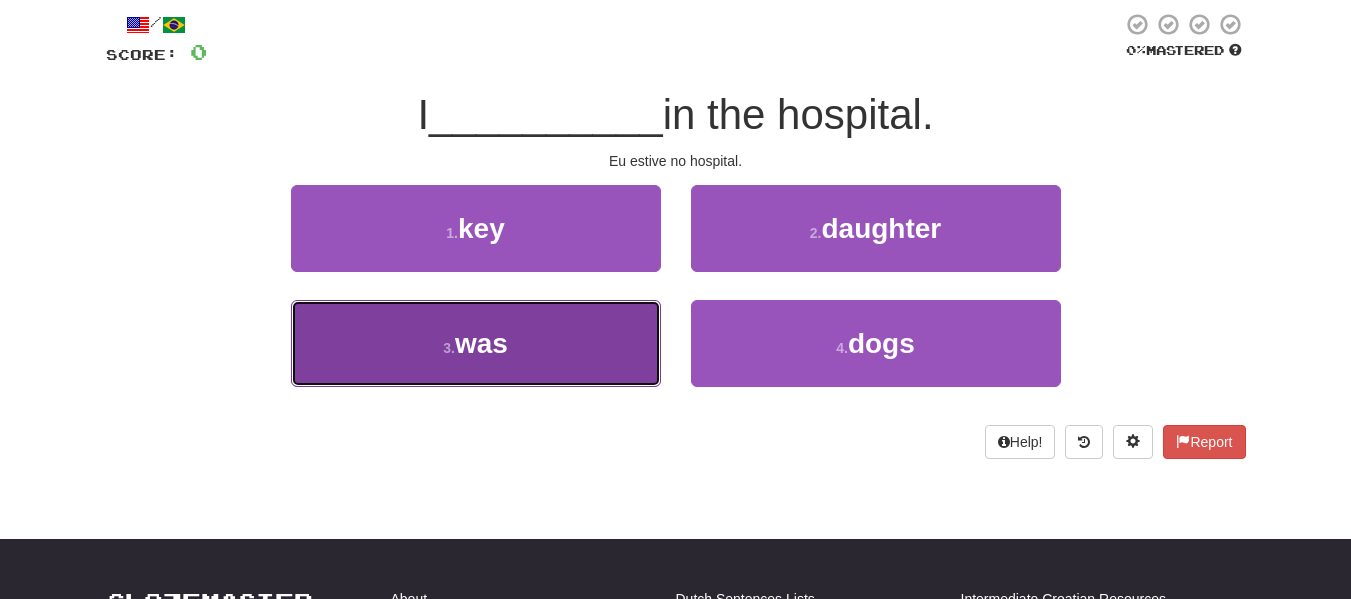 click on "3 .  was" at bounding box center [476, 343] 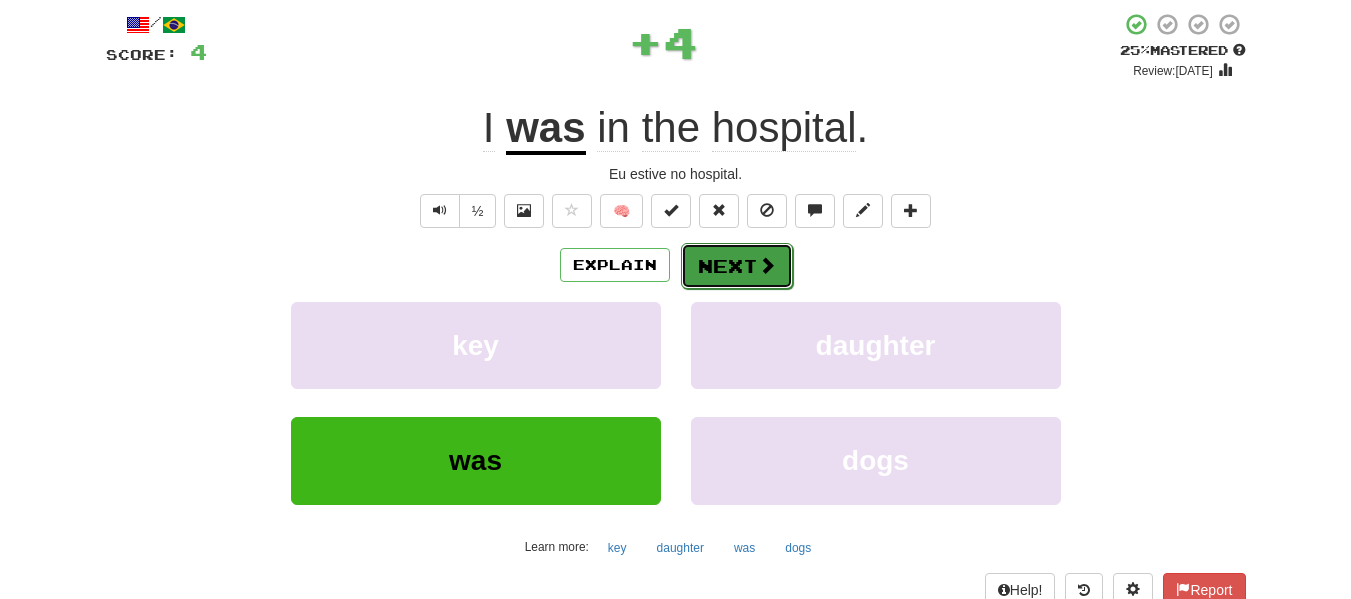 click on "Next" at bounding box center [737, 266] 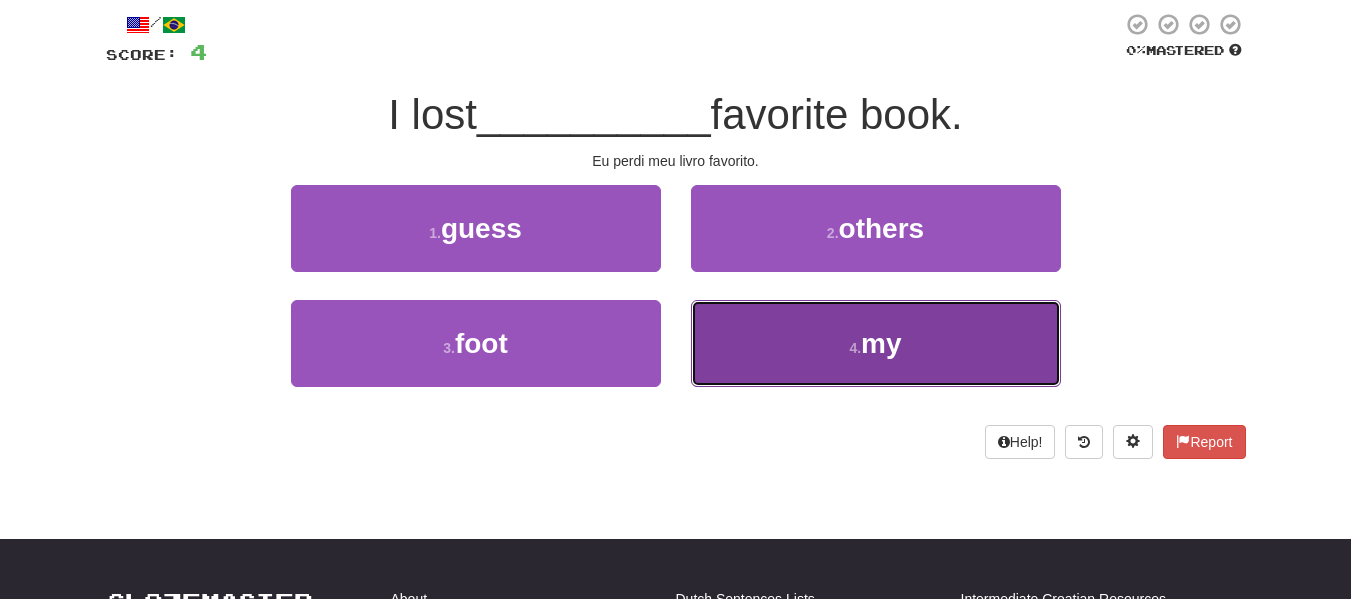 click on "4 .  my" at bounding box center (876, 343) 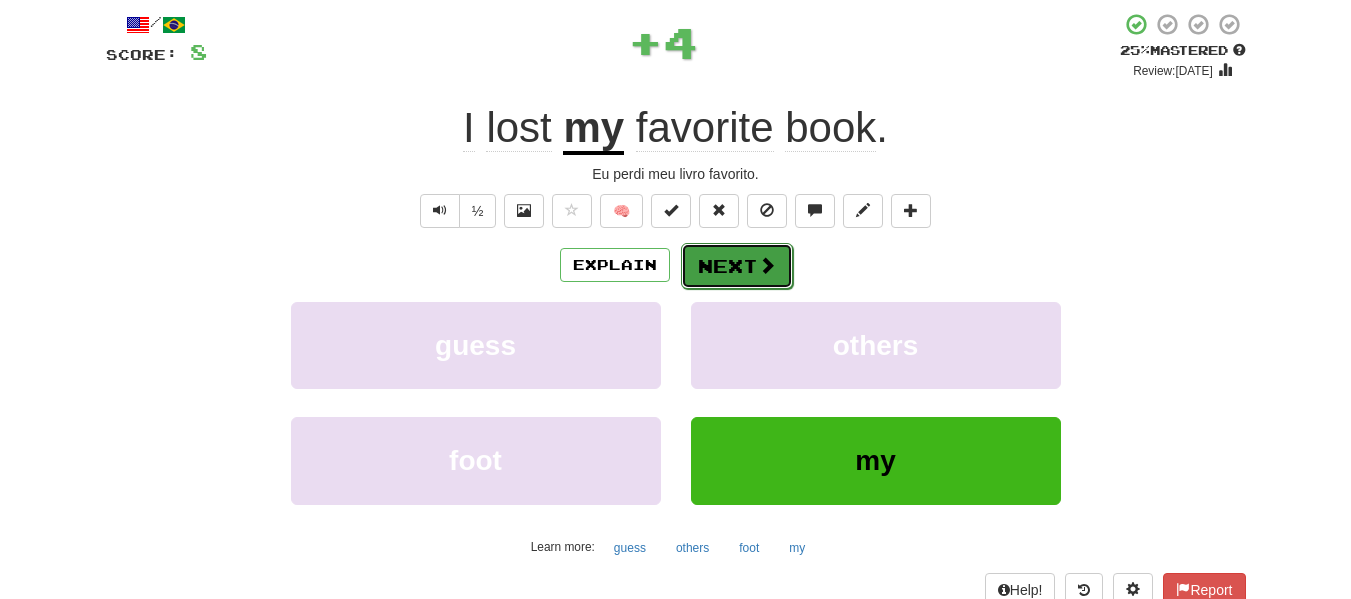 click on "Next" at bounding box center [737, 266] 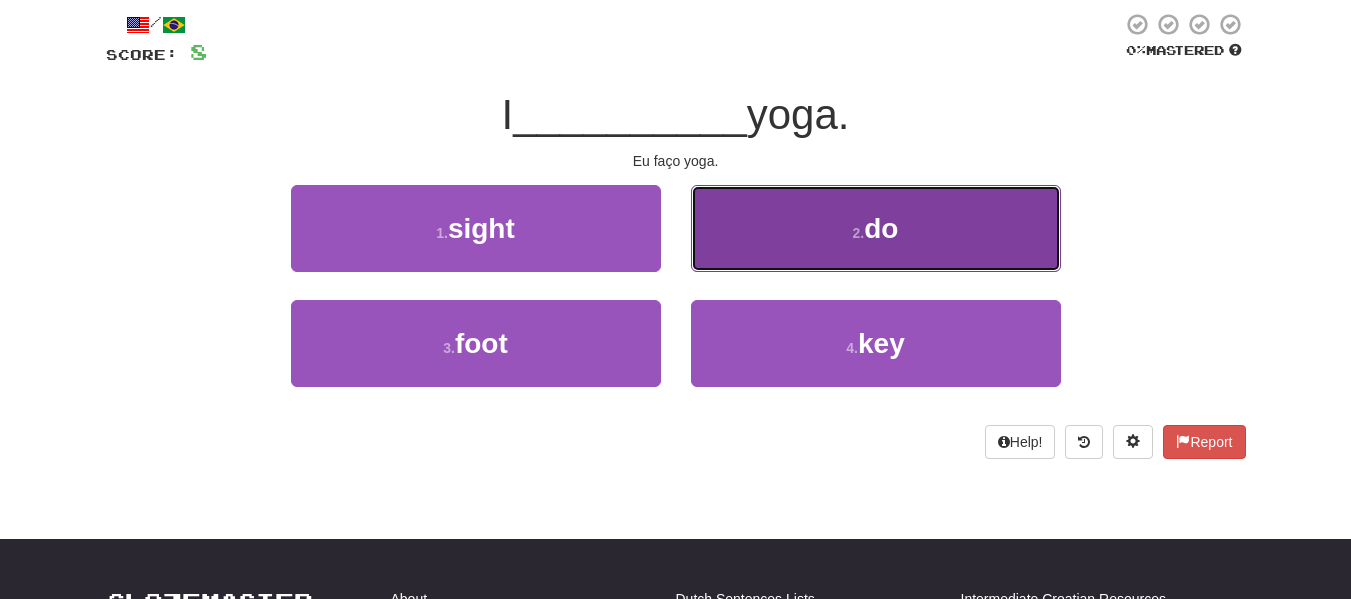 click on "2 .  do" at bounding box center [876, 228] 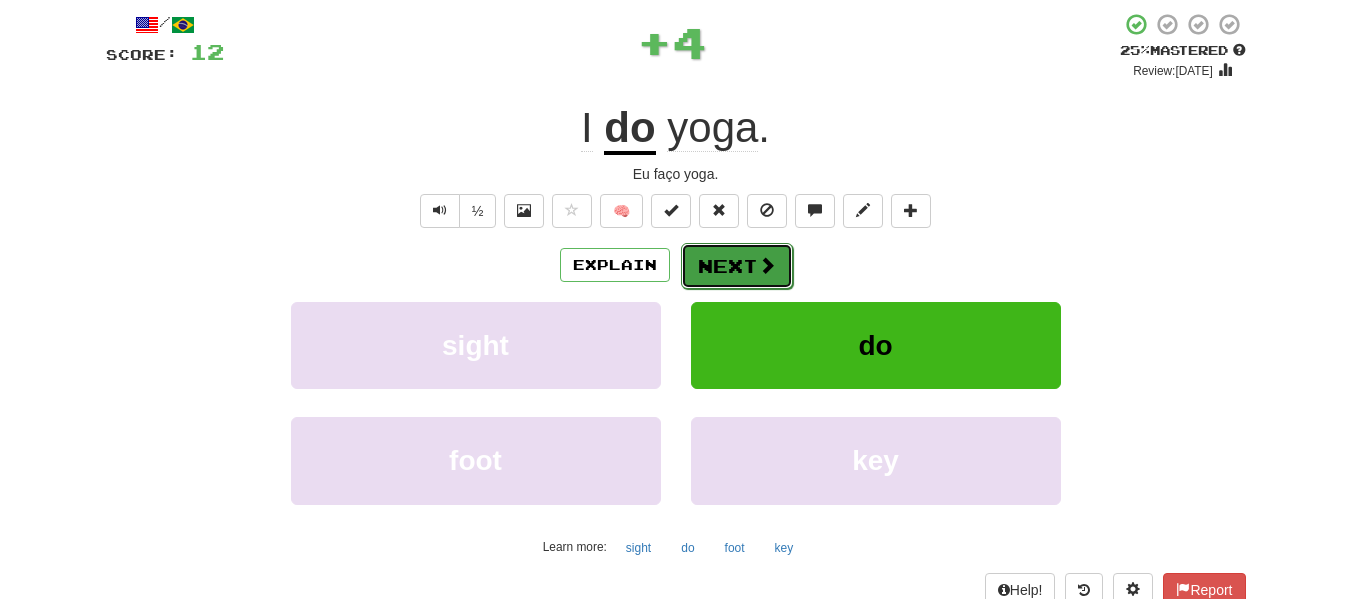 click on "Next" at bounding box center (737, 266) 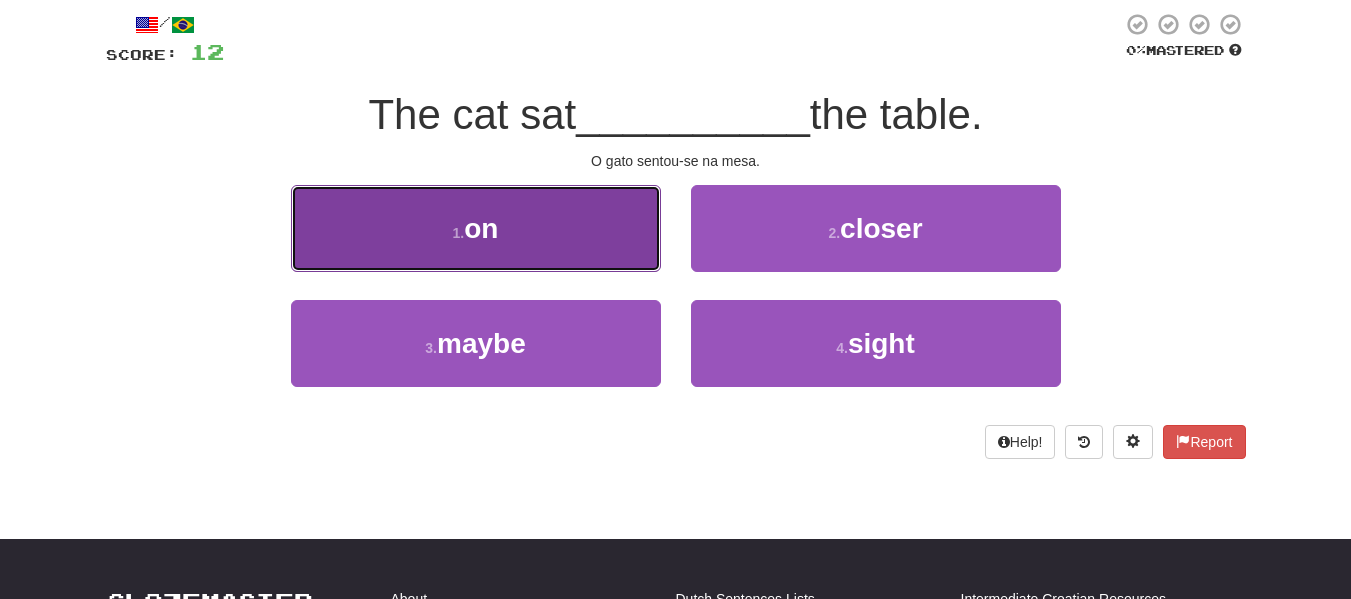 click on "1 .  on" at bounding box center (476, 228) 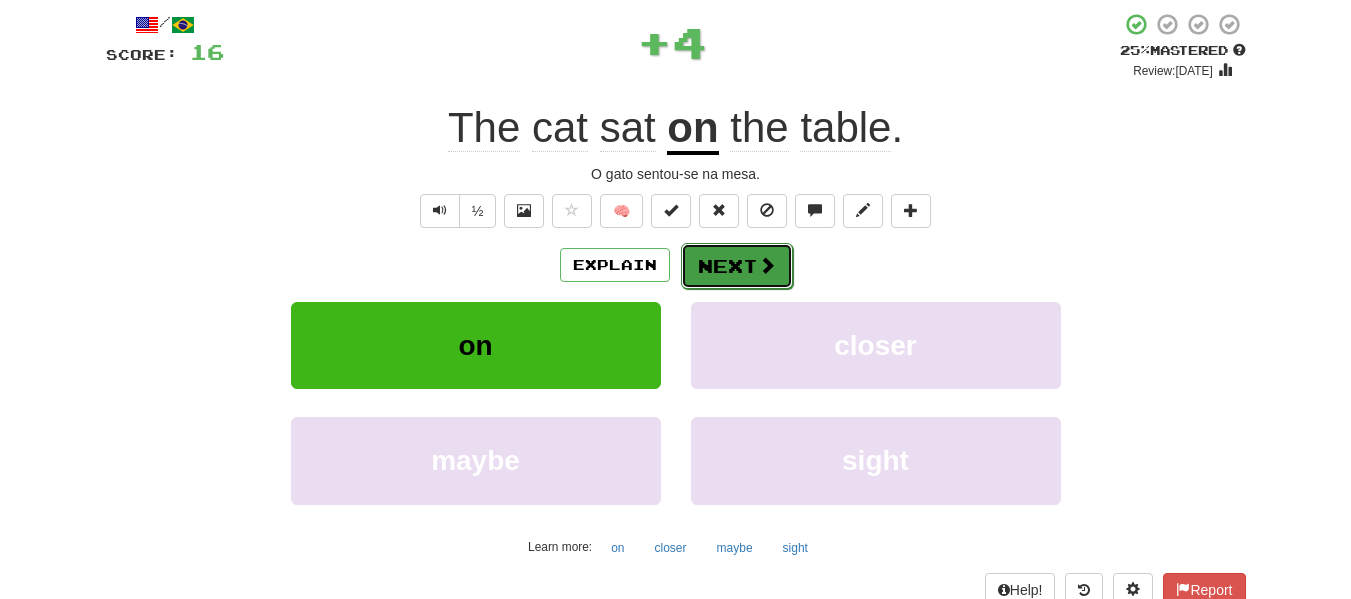 click on "Next" at bounding box center (737, 266) 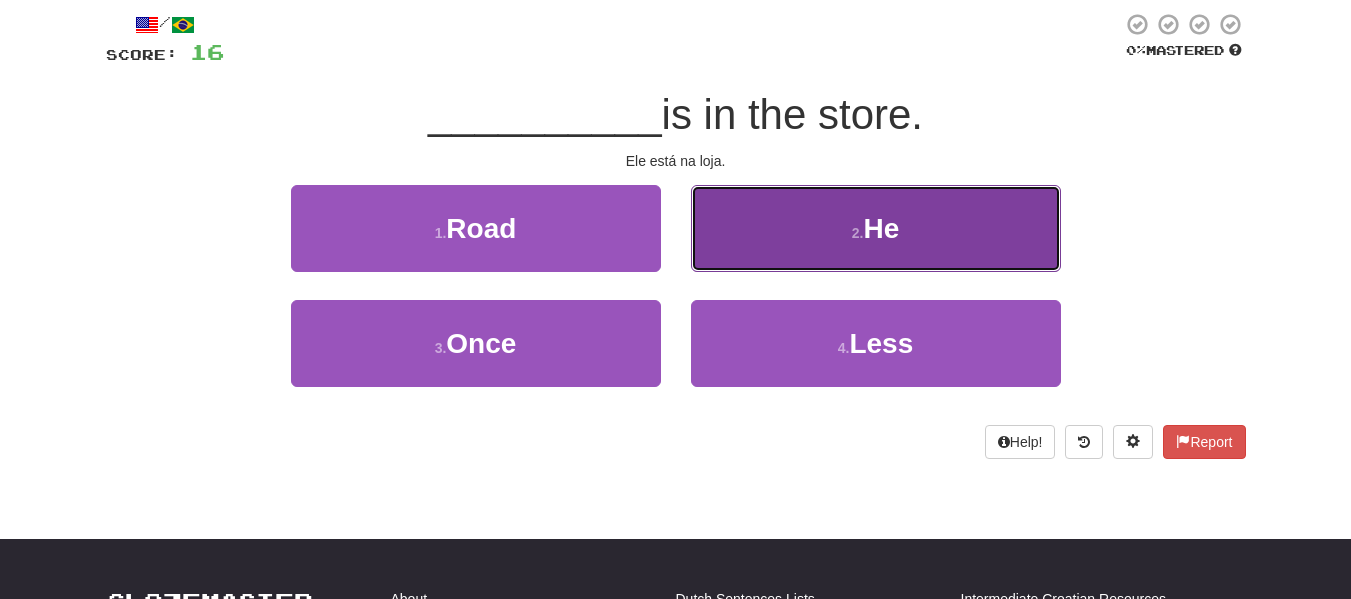 click on "2 .  He" at bounding box center [876, 228] 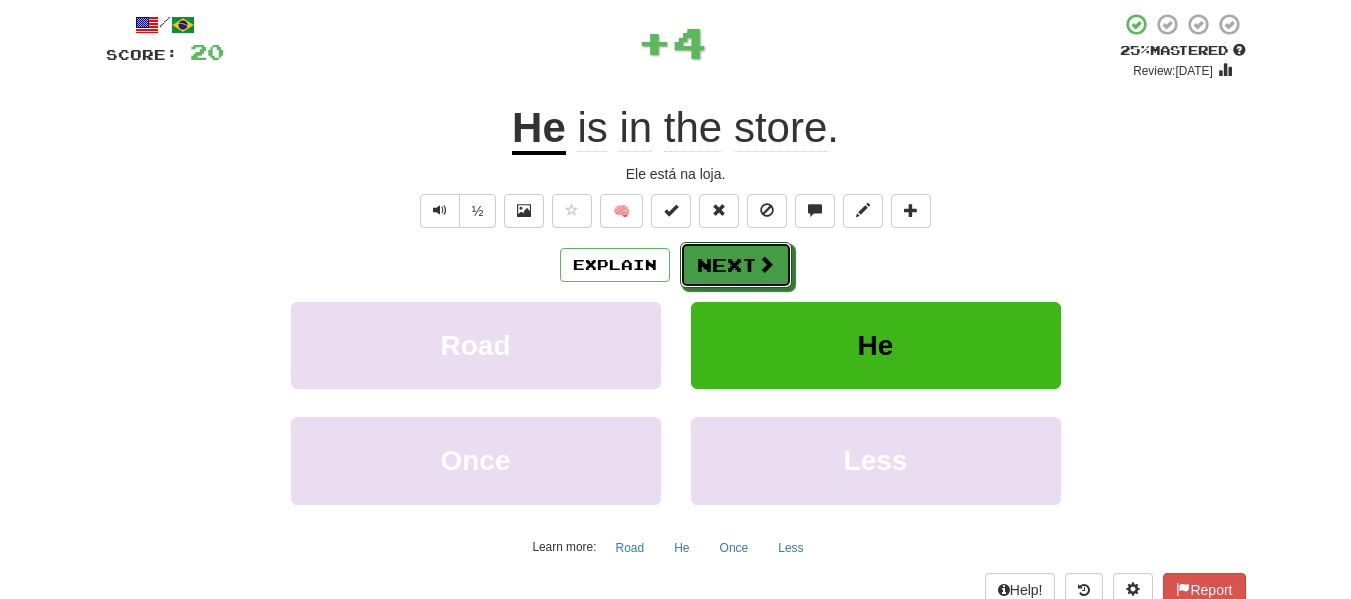 click on "Next" at bounding box center (736, 265) 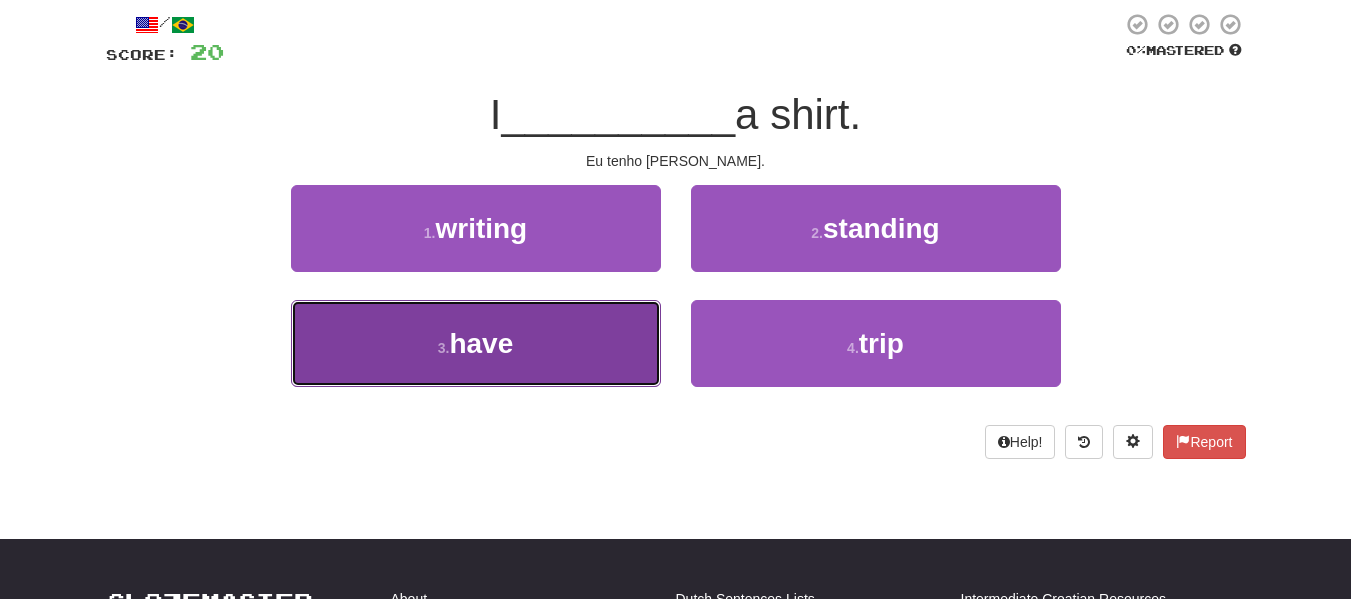 click on "3 .  have" at bounding box center [476, 343] 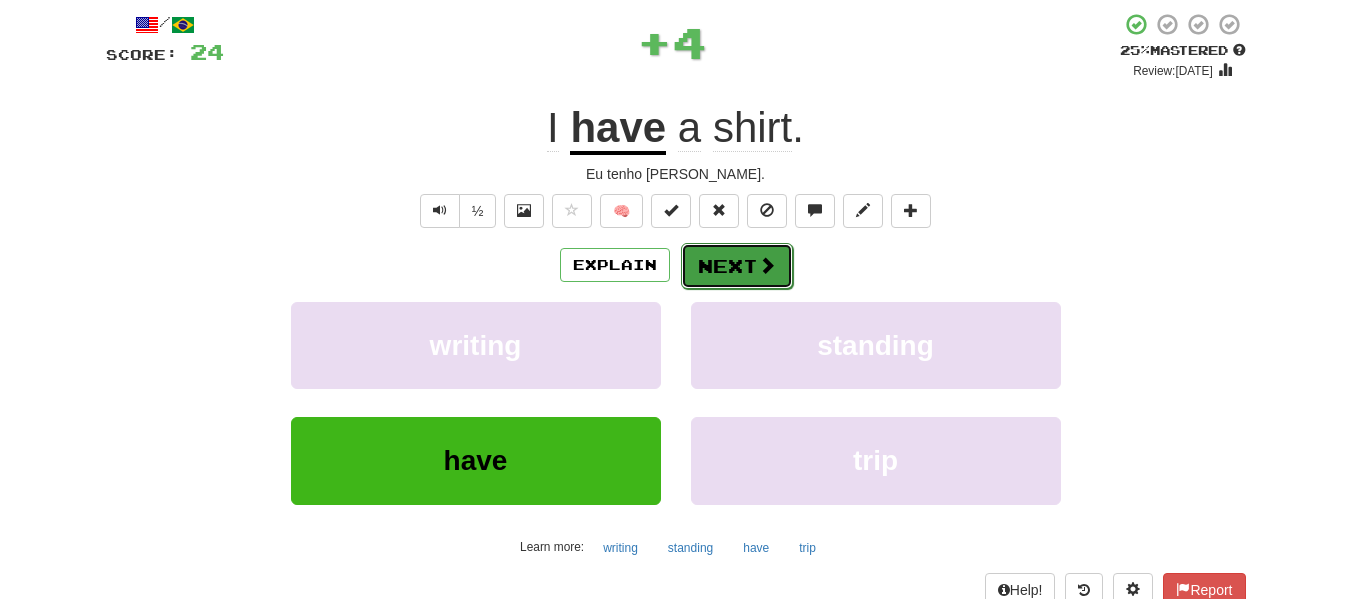 click on "Next" at bounding box center (737, 266) 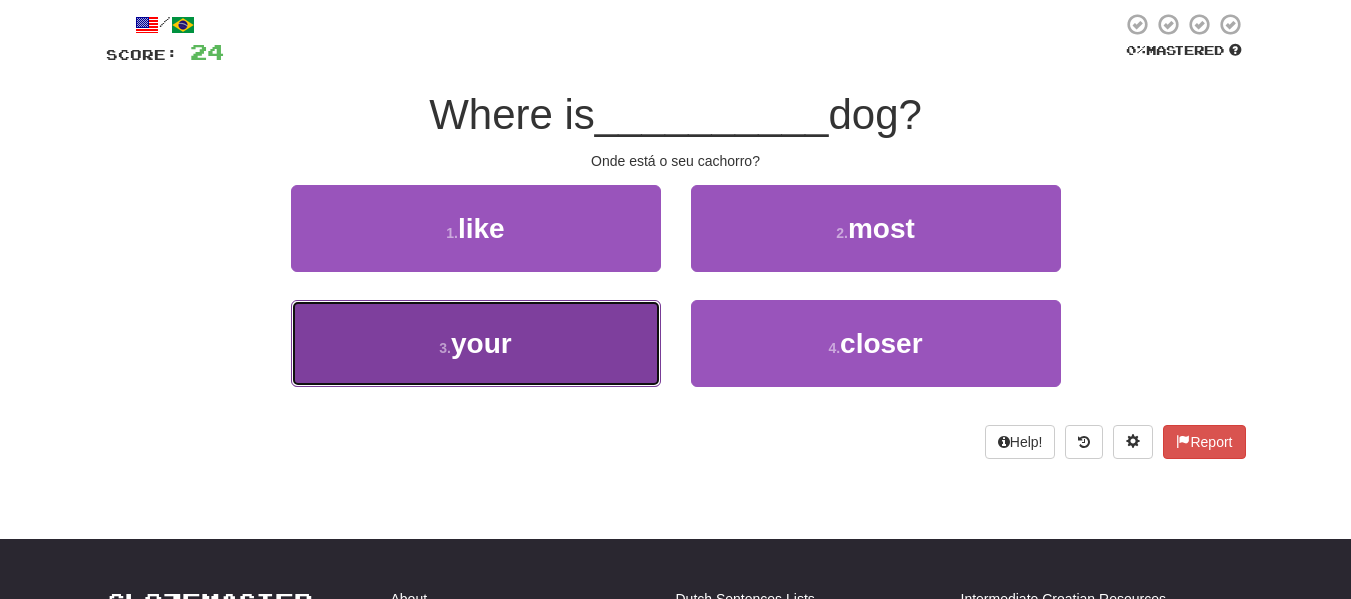 click on "3 .  your" at bounding box center [476, 343] 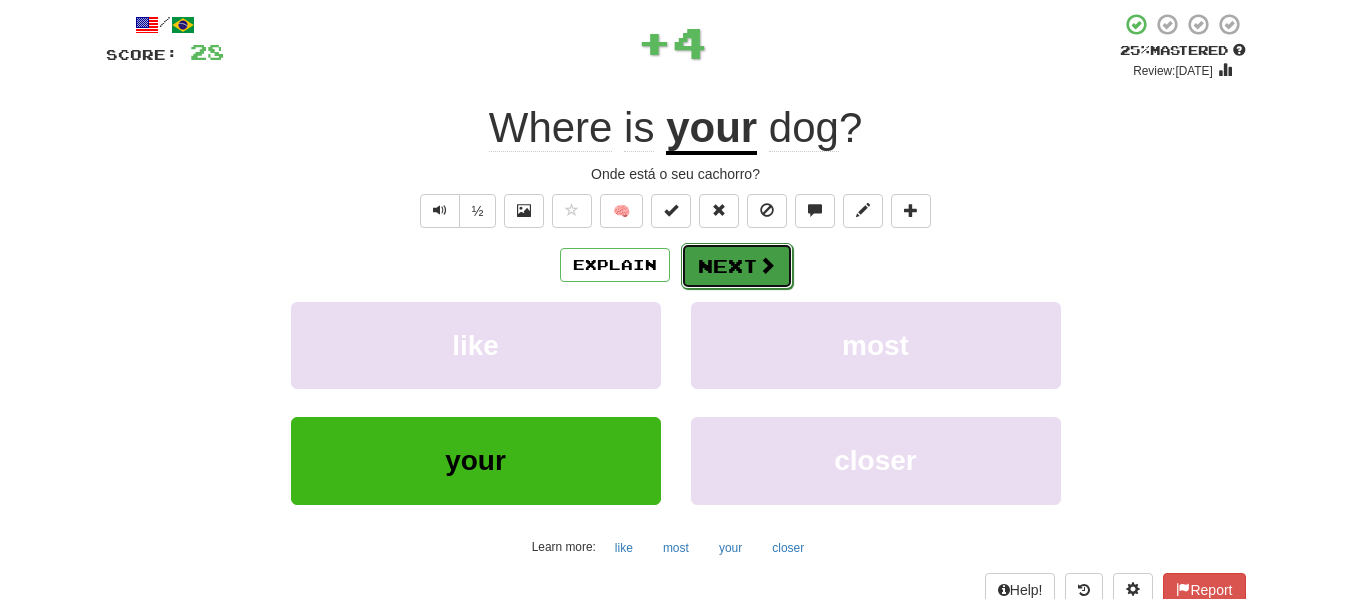 click on "Next" at bounding box center (737, 266) 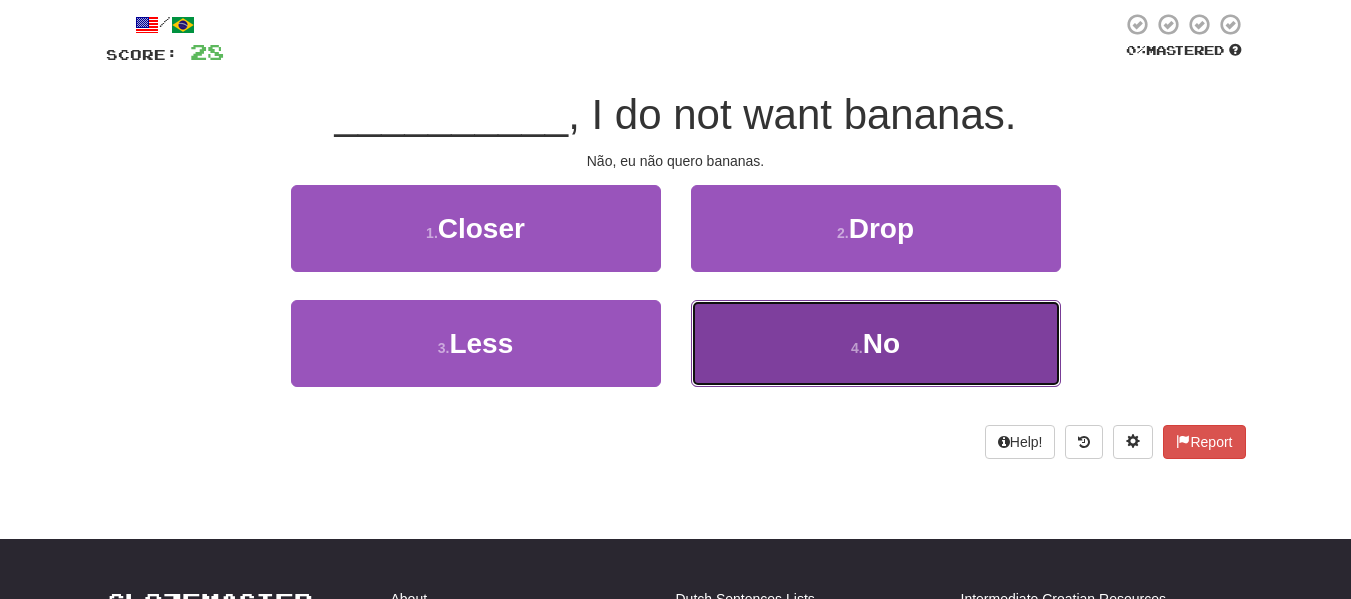 click on "4 .  No" at bounding box center [876, 343] 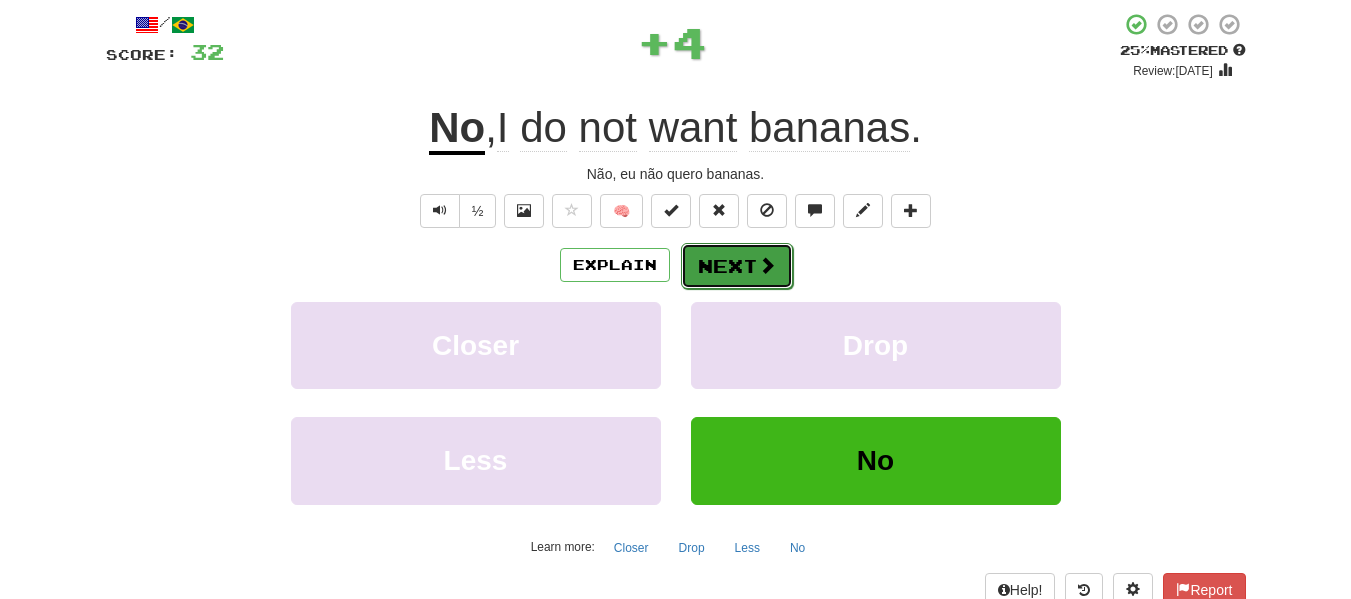 click on "Next" at bounding box center (737, 266) 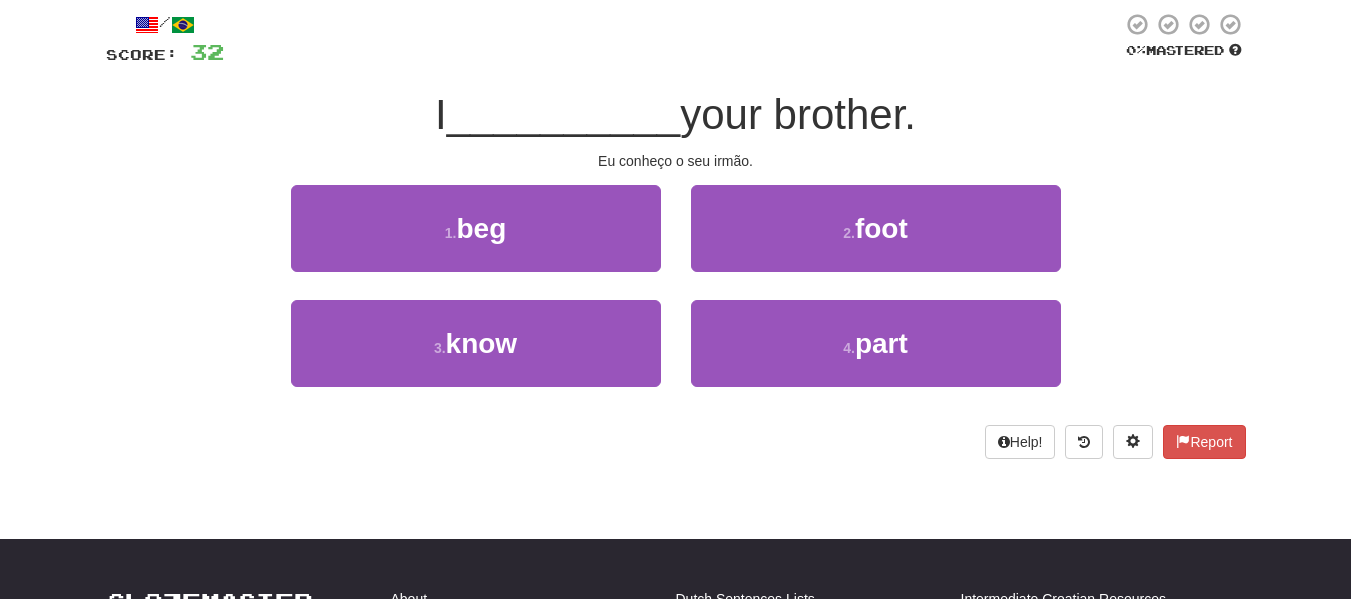 click on "3 .  know" at bounding box center [476, 357] 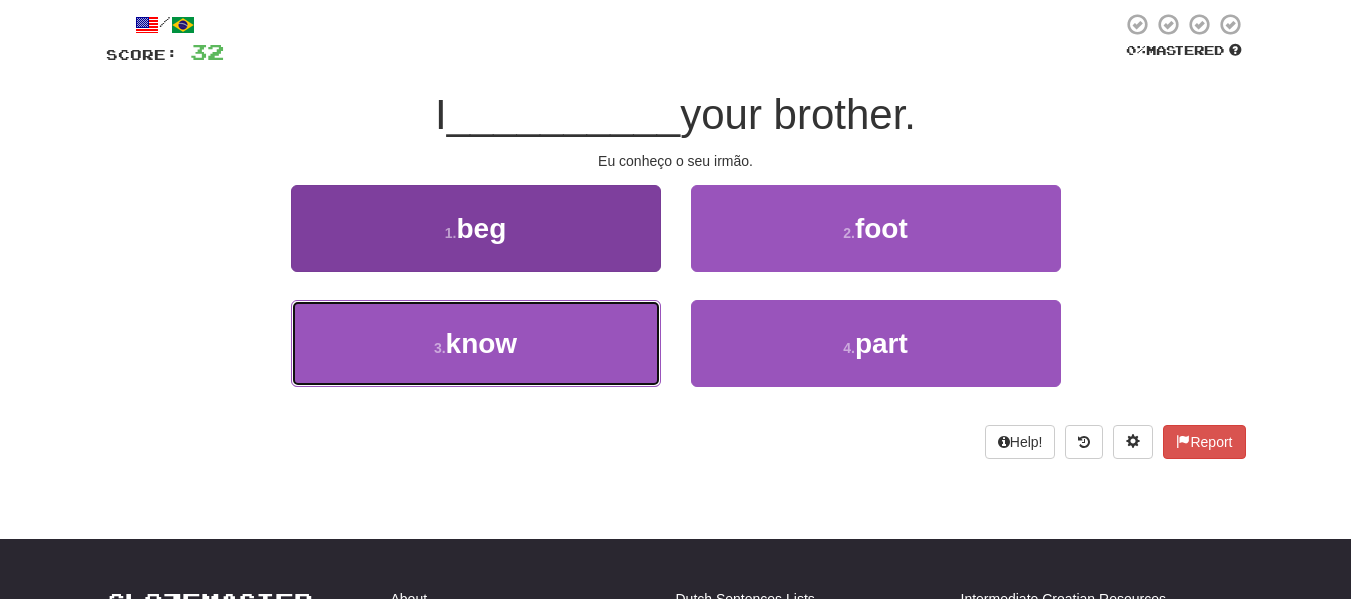 click on "3 .  know" at bounding box center (476, 343) 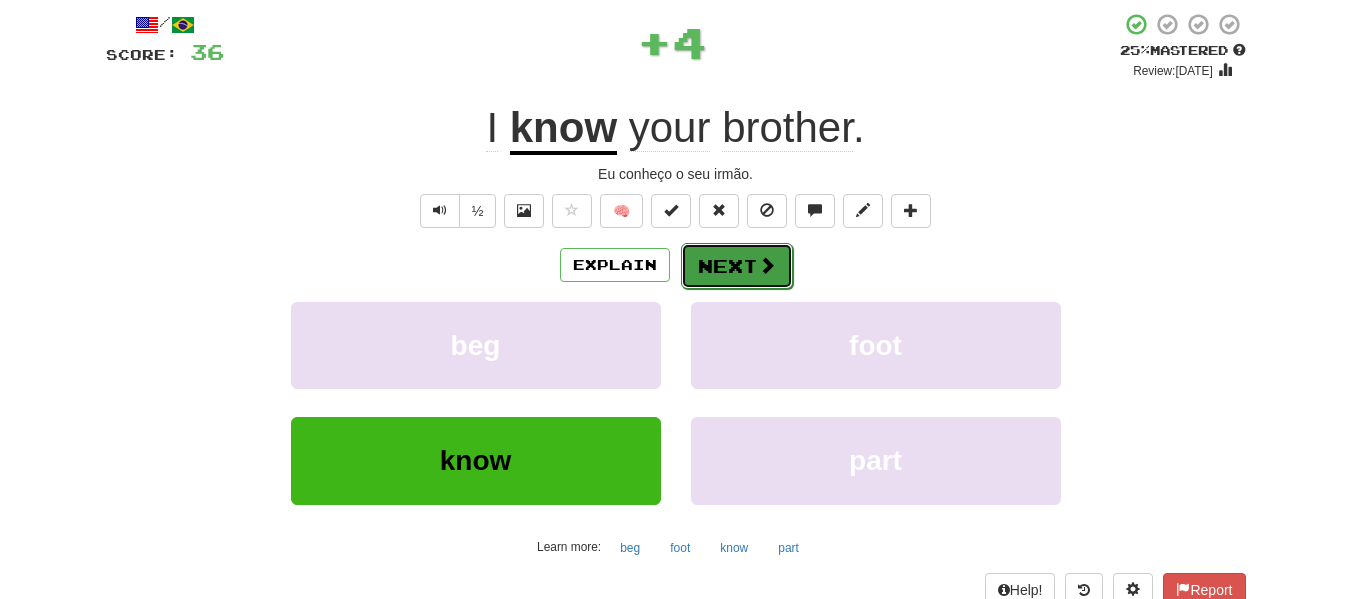 click on "Next" at bounding box center [737, 266] 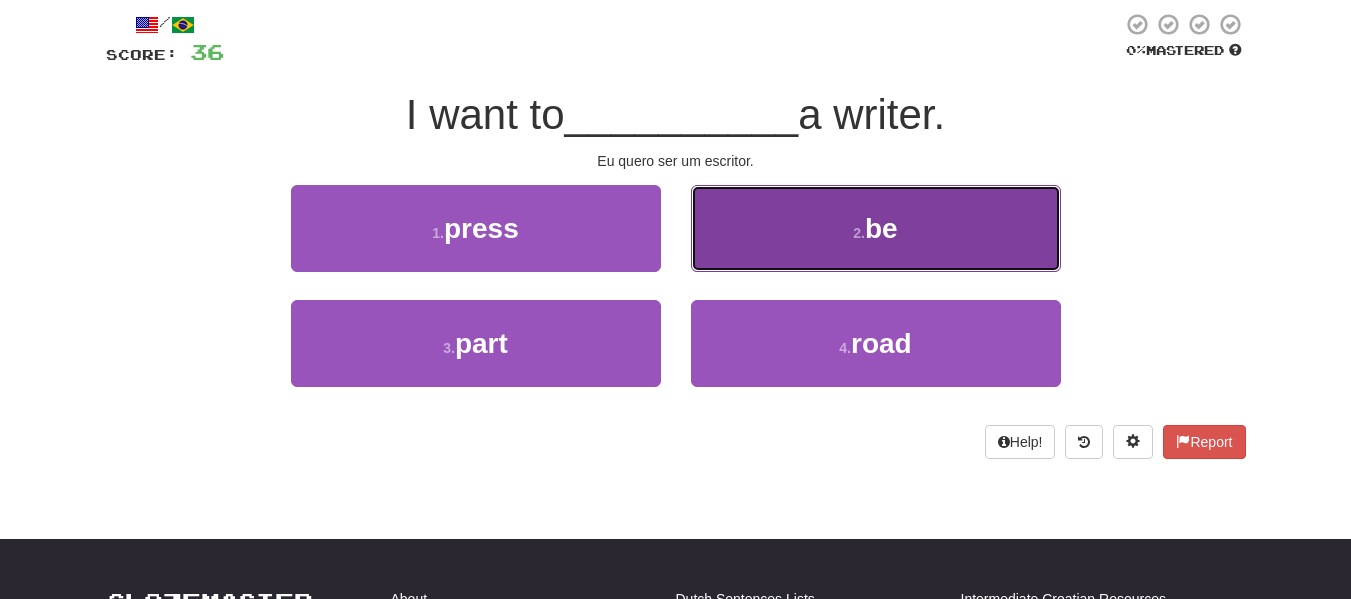 click on "2 .  be" at bounding box center (876, 228) 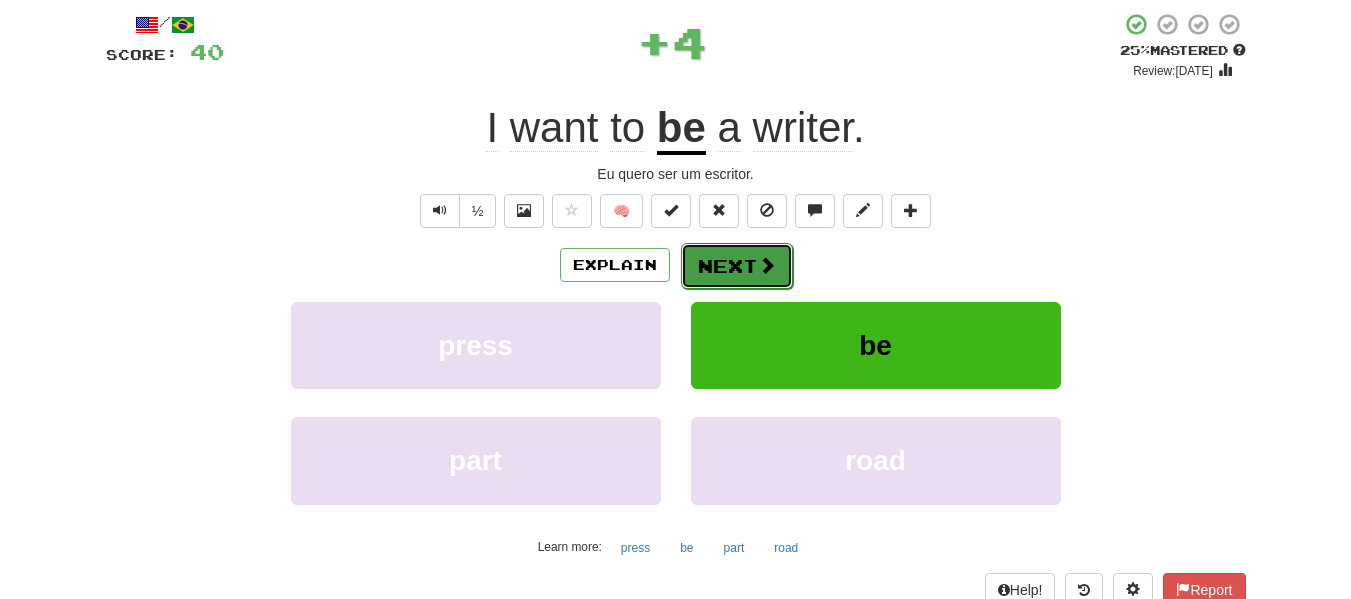 click on "Next" at bounding box center (737, 266) 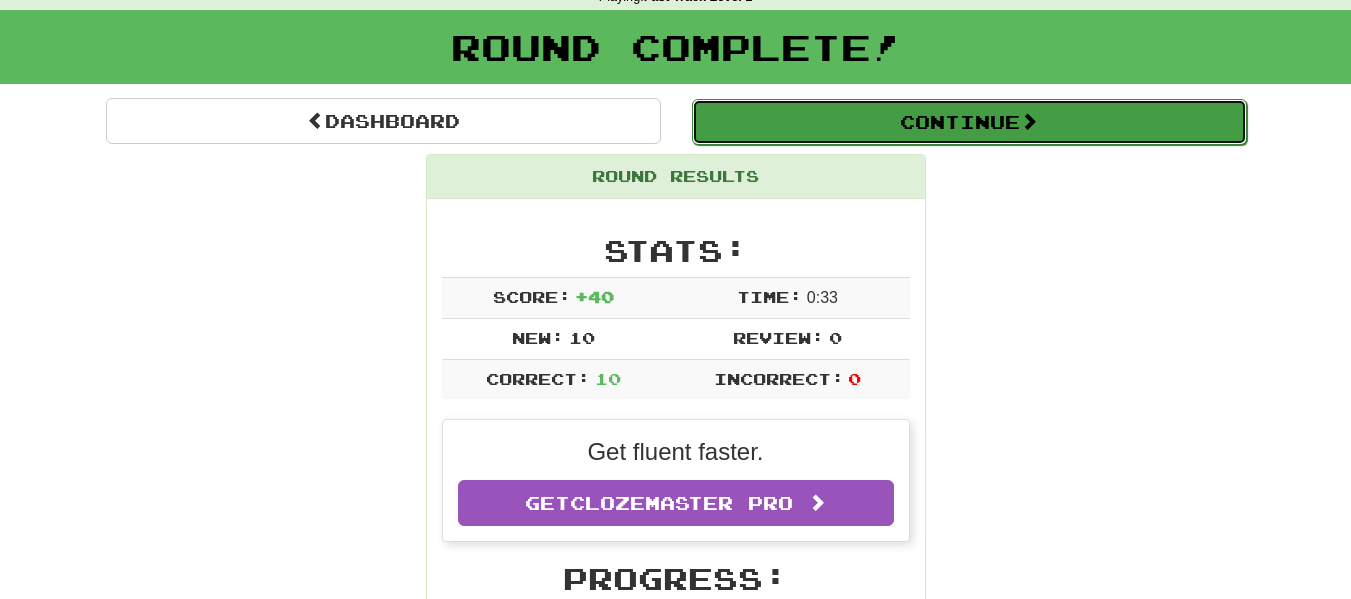 click on "Continue" at bounding box center (969, 122) 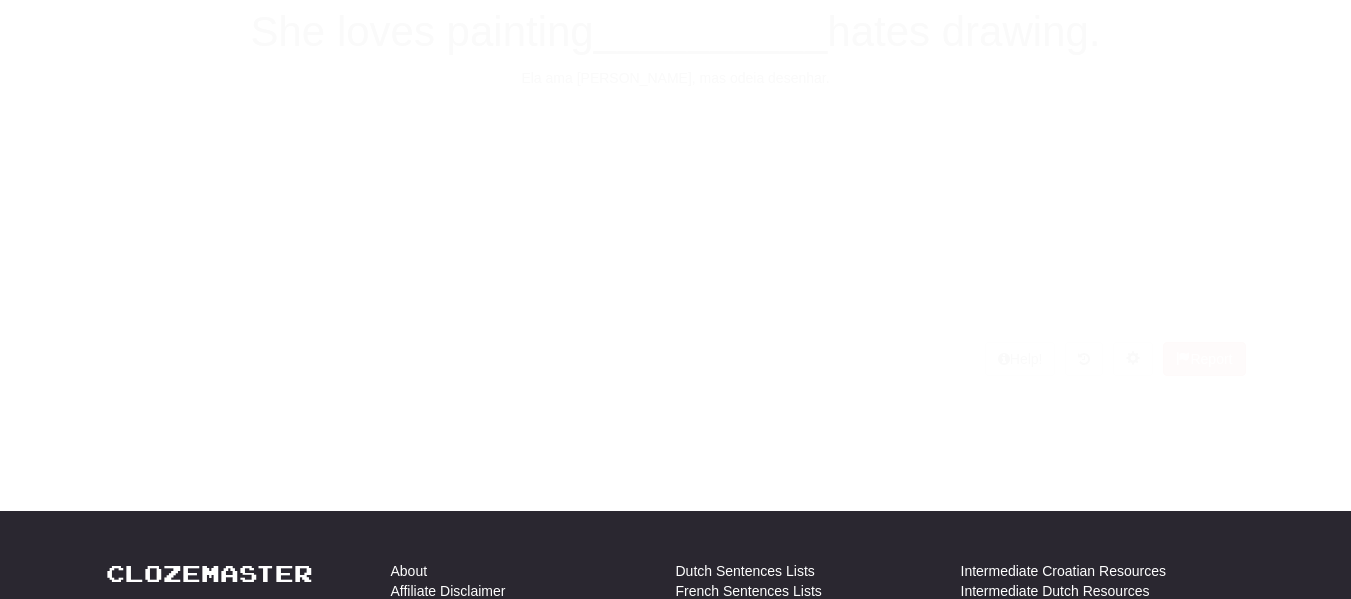 scroll, scrollTop: 98, scrollLeft: 0, axis: vertical 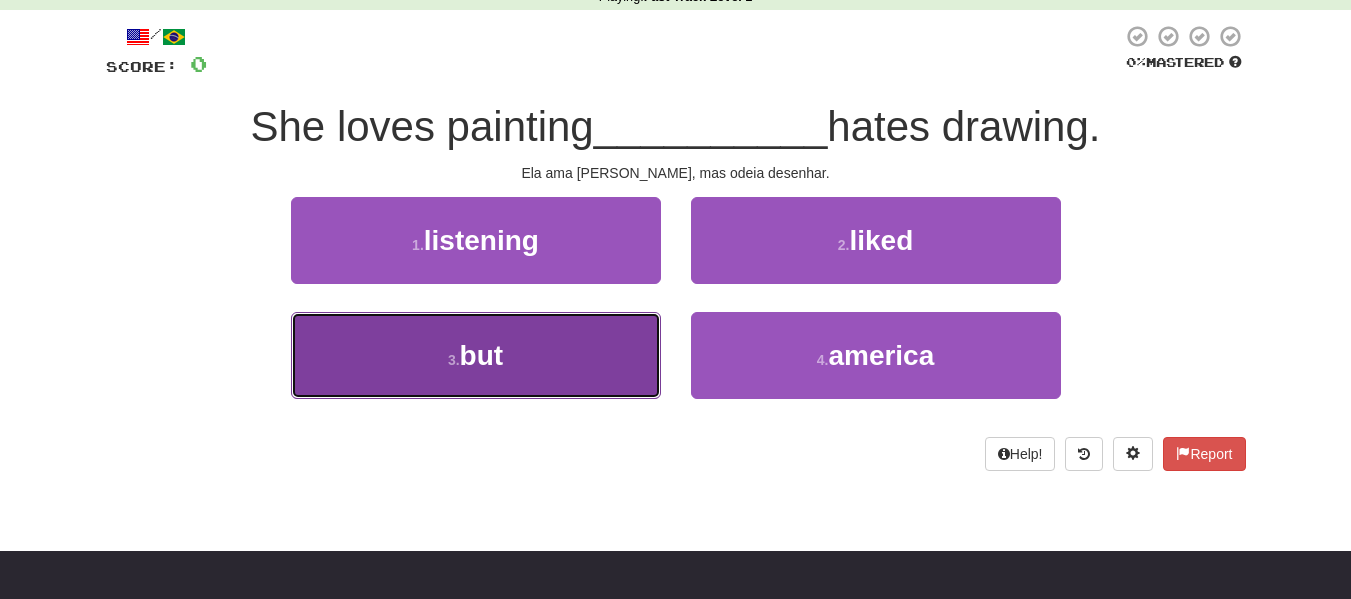 click on "3 .  but" at bounding box center [476, 355] 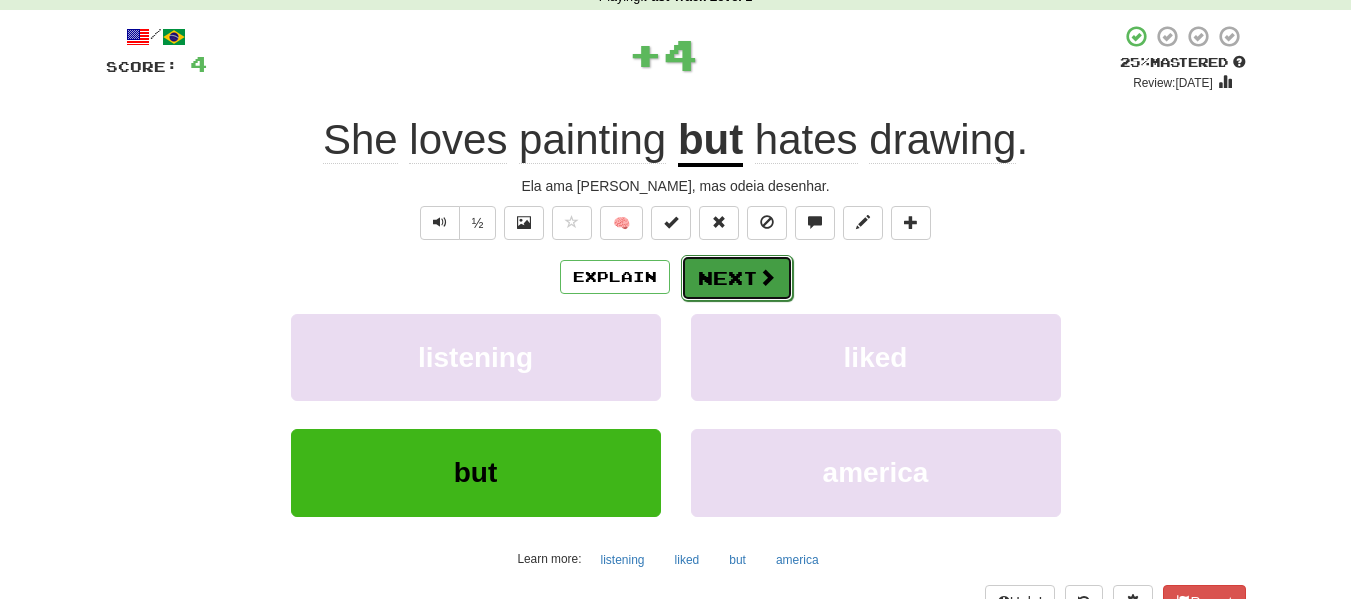 click on "Next" at bounding box center [737, 278] 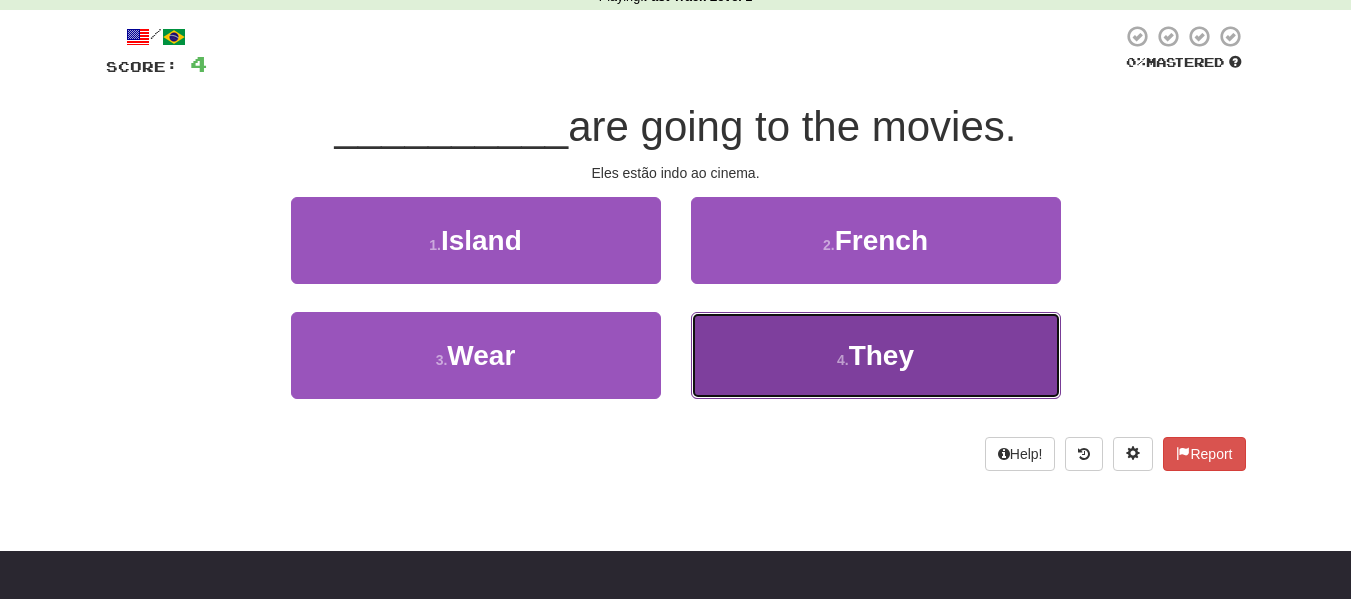click on "4 .  They" at bounding box center [876, 355] 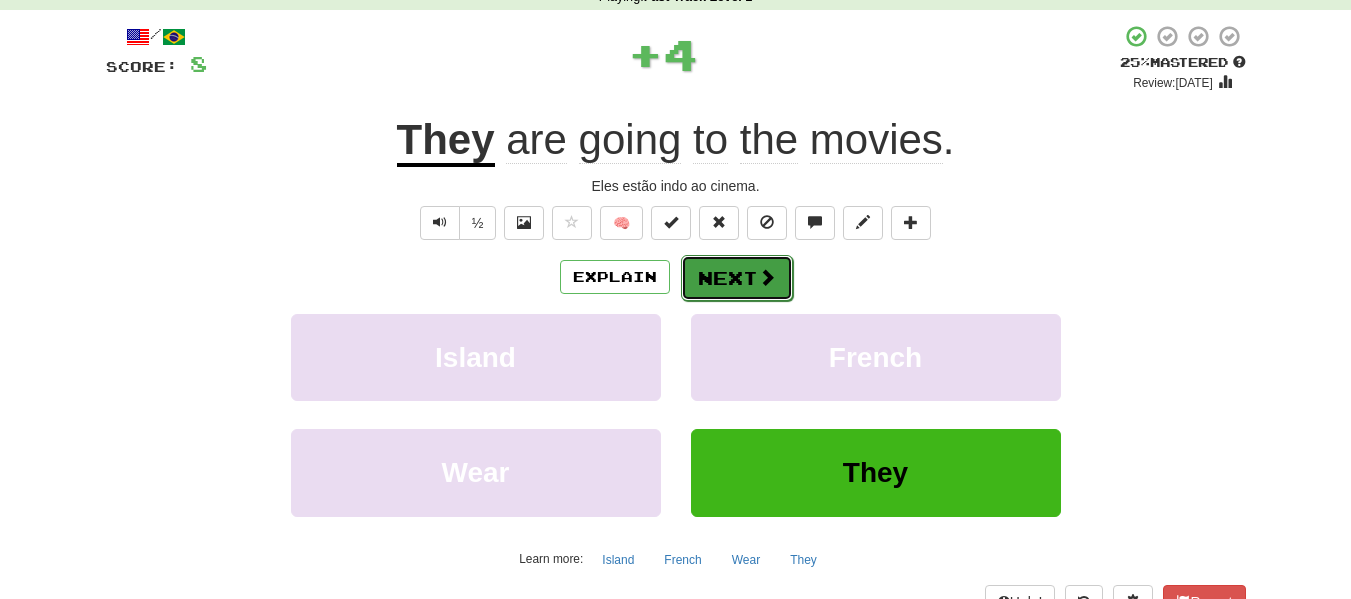 click on "Next" at bounding box center [737, 278] 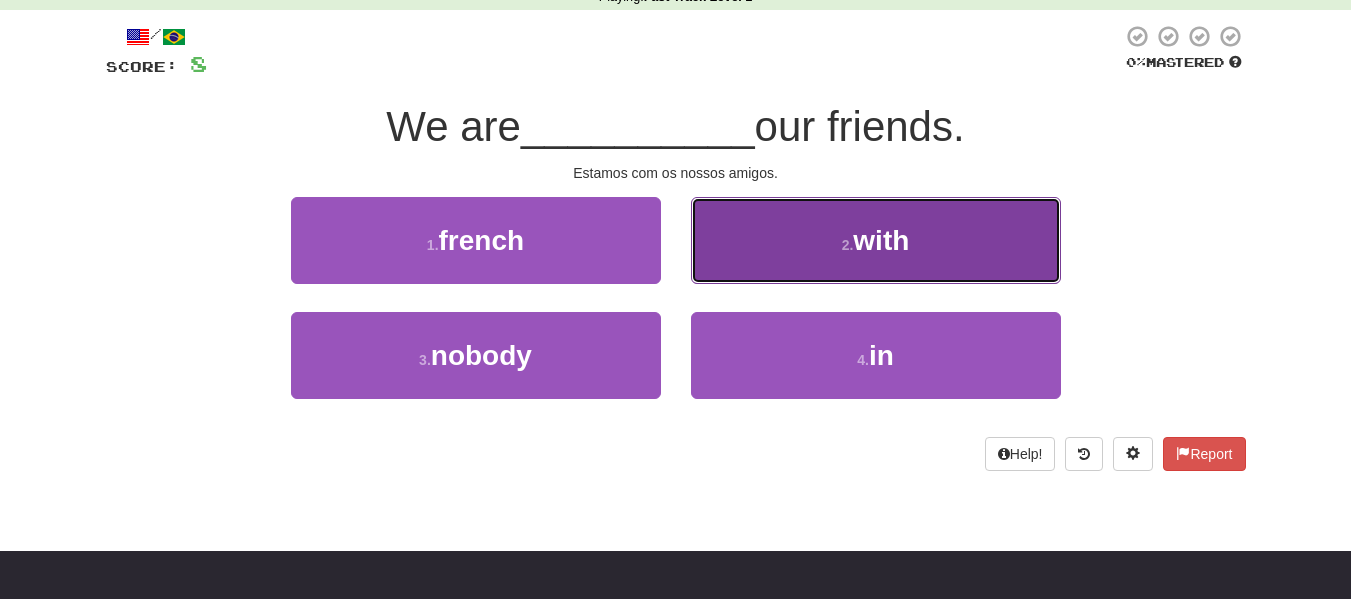 click on "2 .  with" at bounding box center (876, 240) 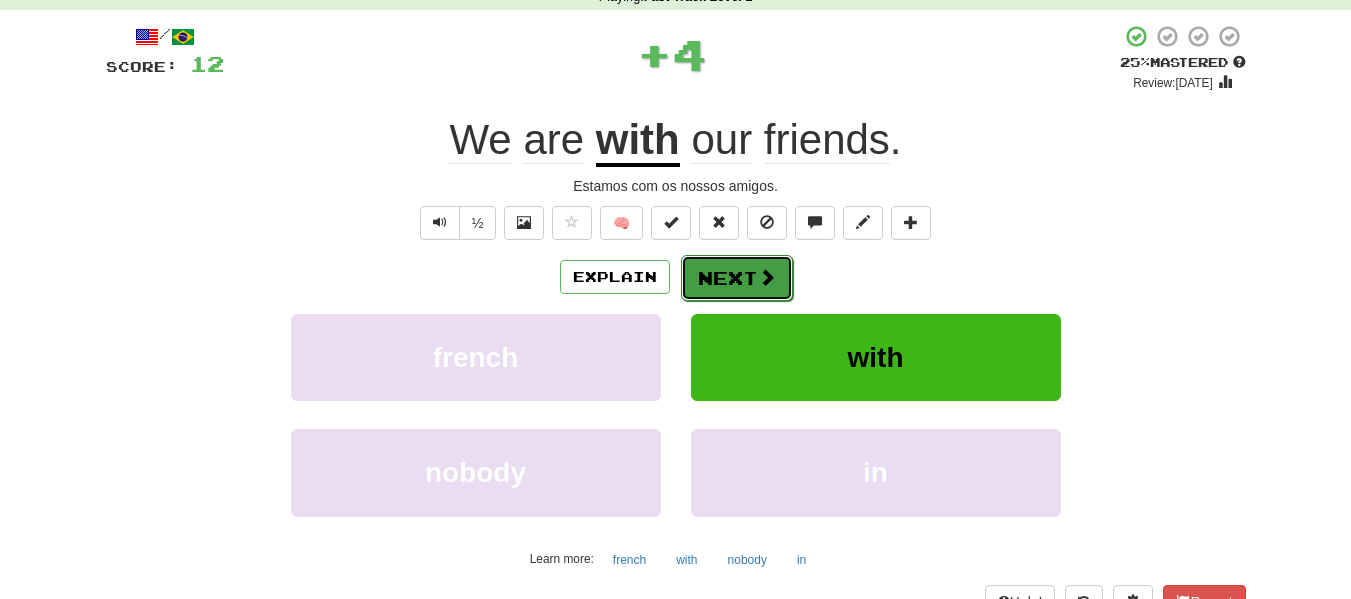 click on "Next" at bounding box center (737, 278) 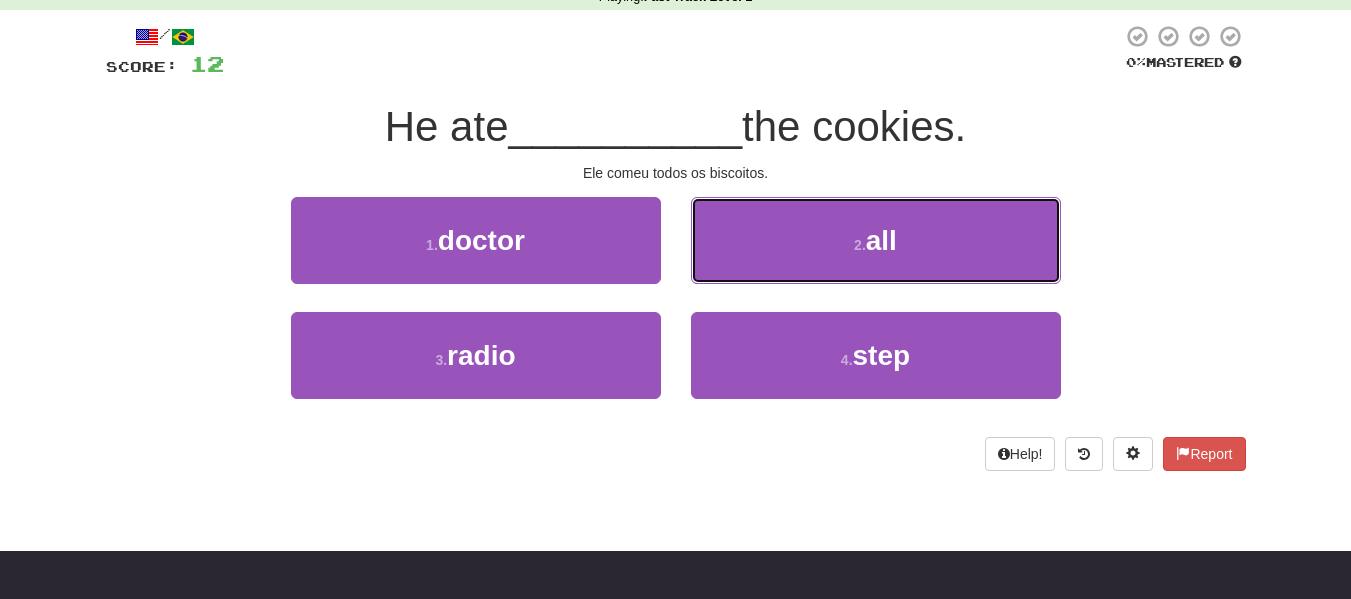 click on "2 .  all" at bounding box center (876, 240) 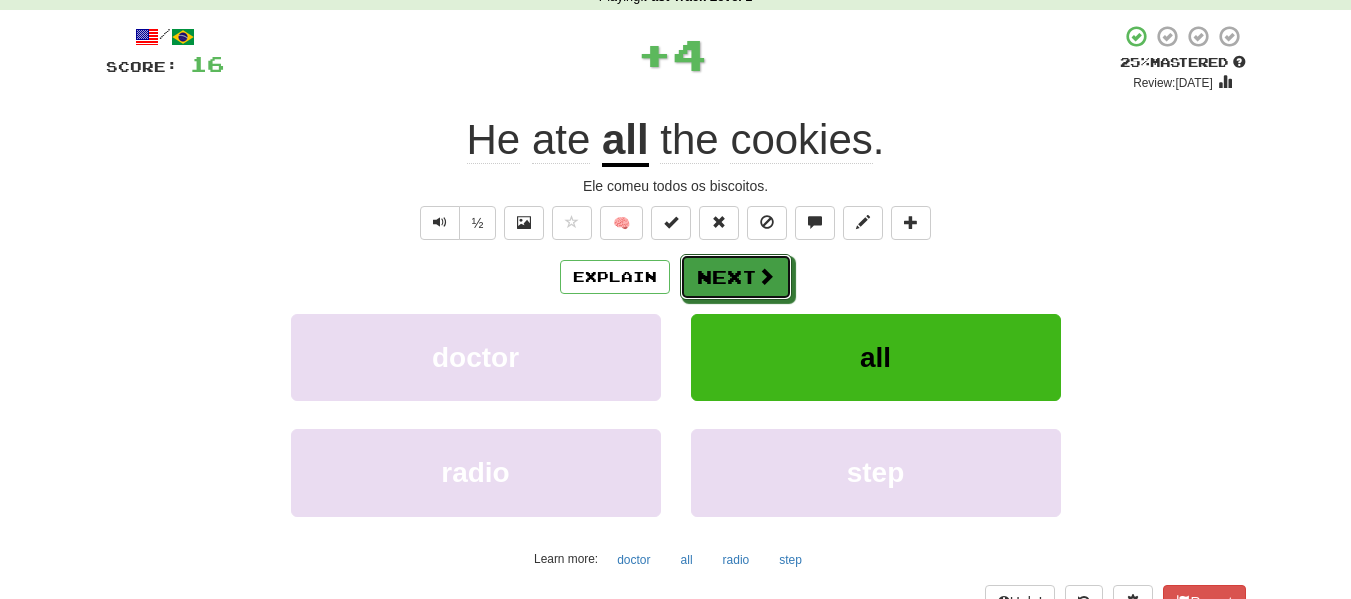 click on "Next" at bounding box center [736, 277] 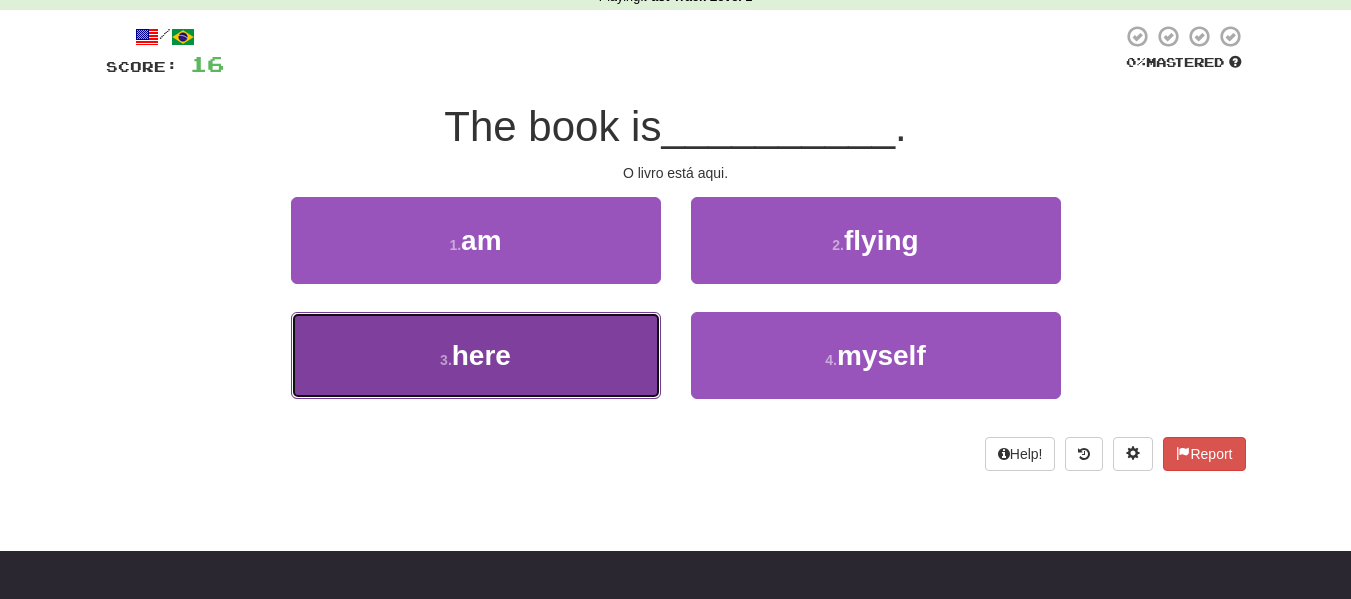 click on "3 .  here" at bounding box center (476, 355) 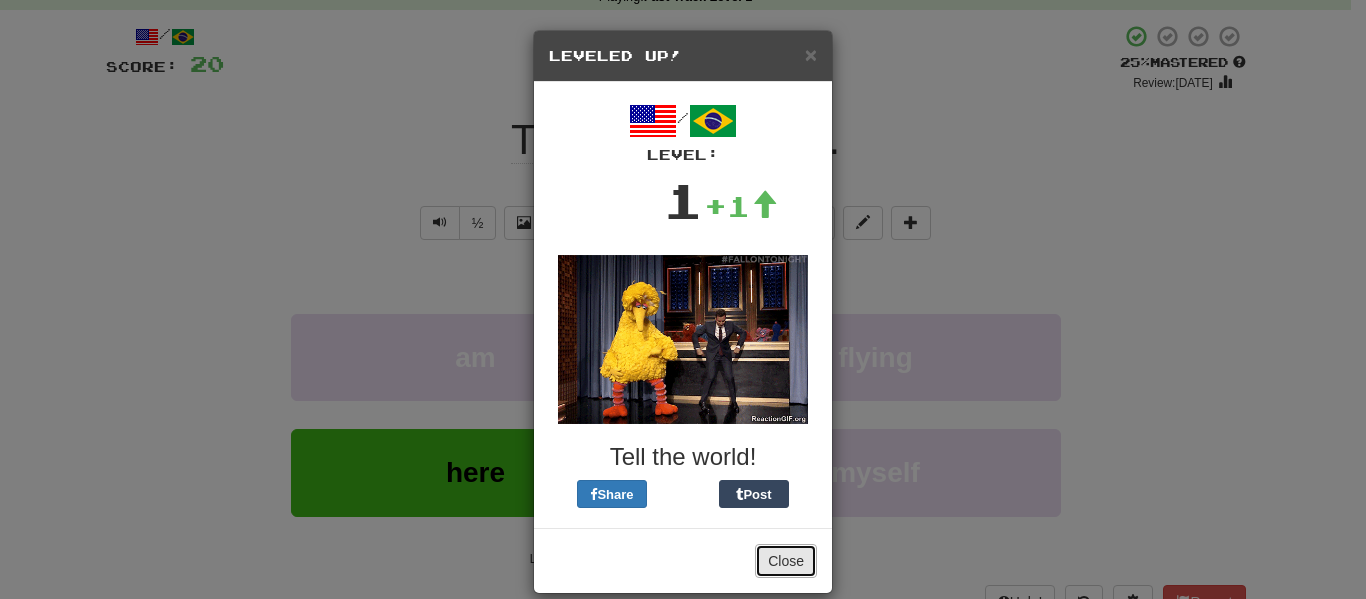 click on "Close" at bounding box center [786, 561] 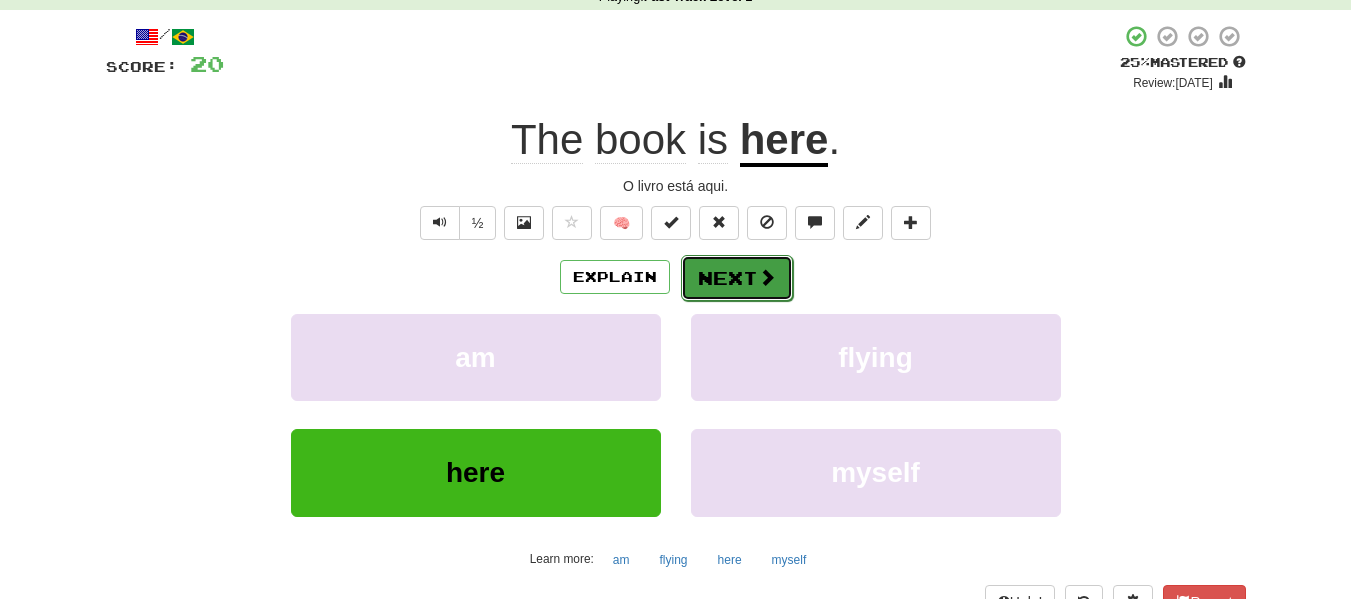click on "Next" at bounding box center [737, 278] 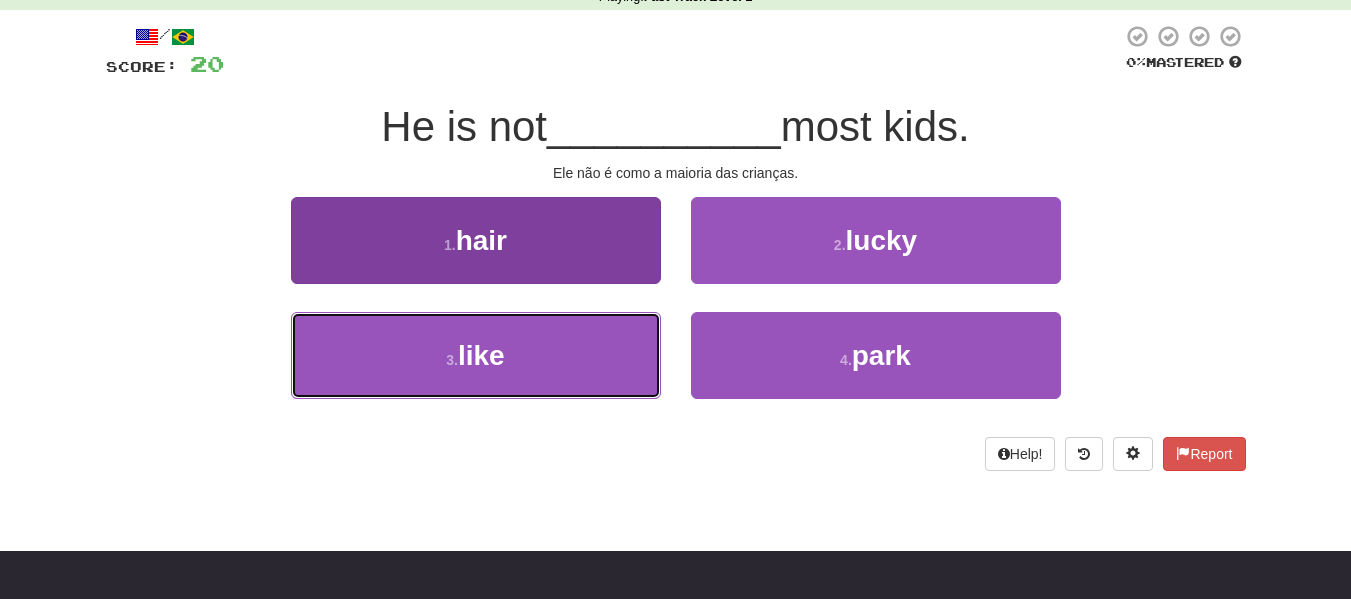 click on "3 .  like" at bounding box center [476, 355] 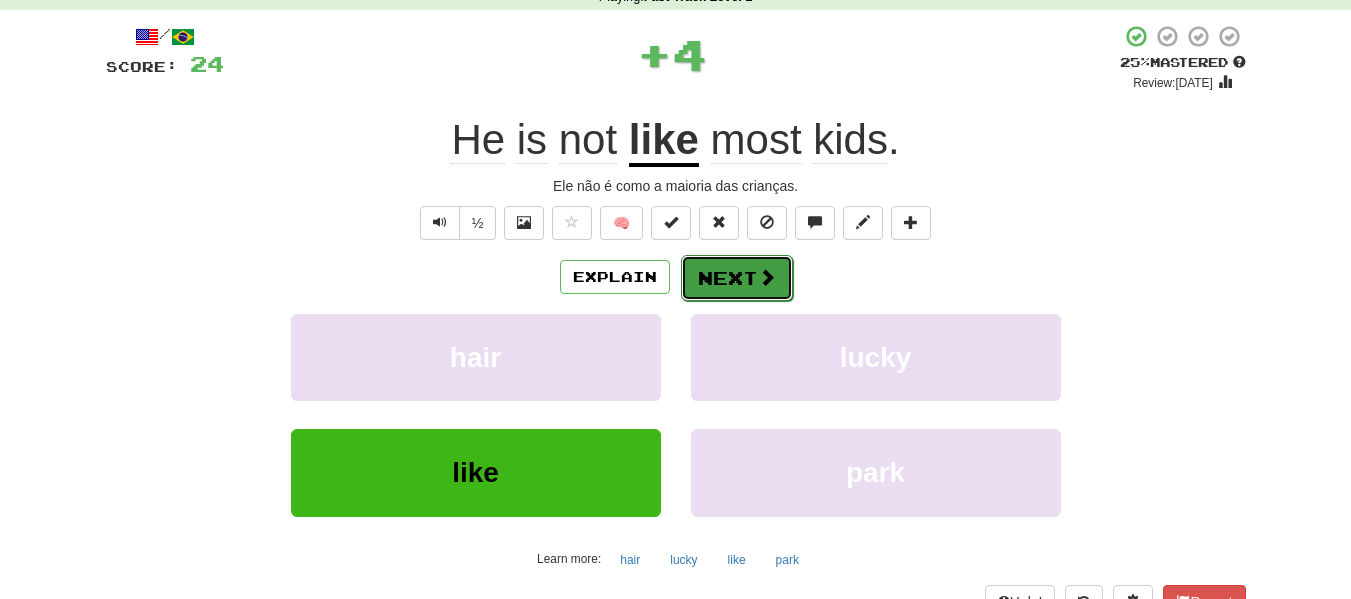 click on "Next" at bounding box center [737, 278] 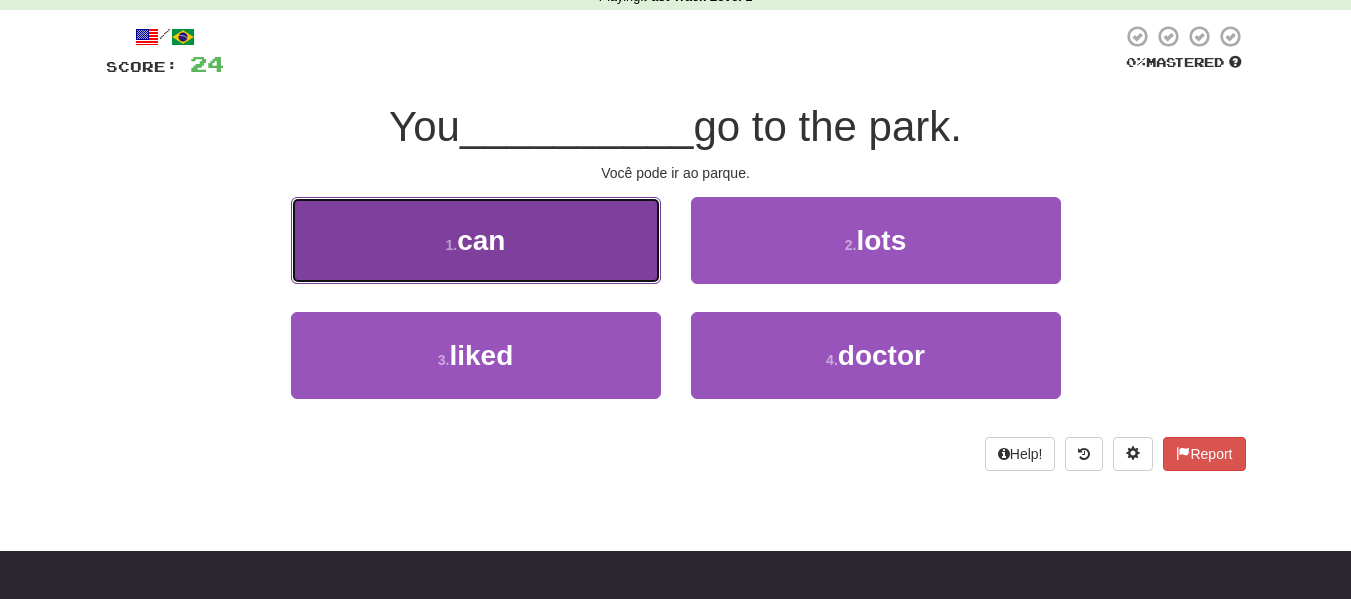 click on "1 .  can" at bounding box center [476, 240] 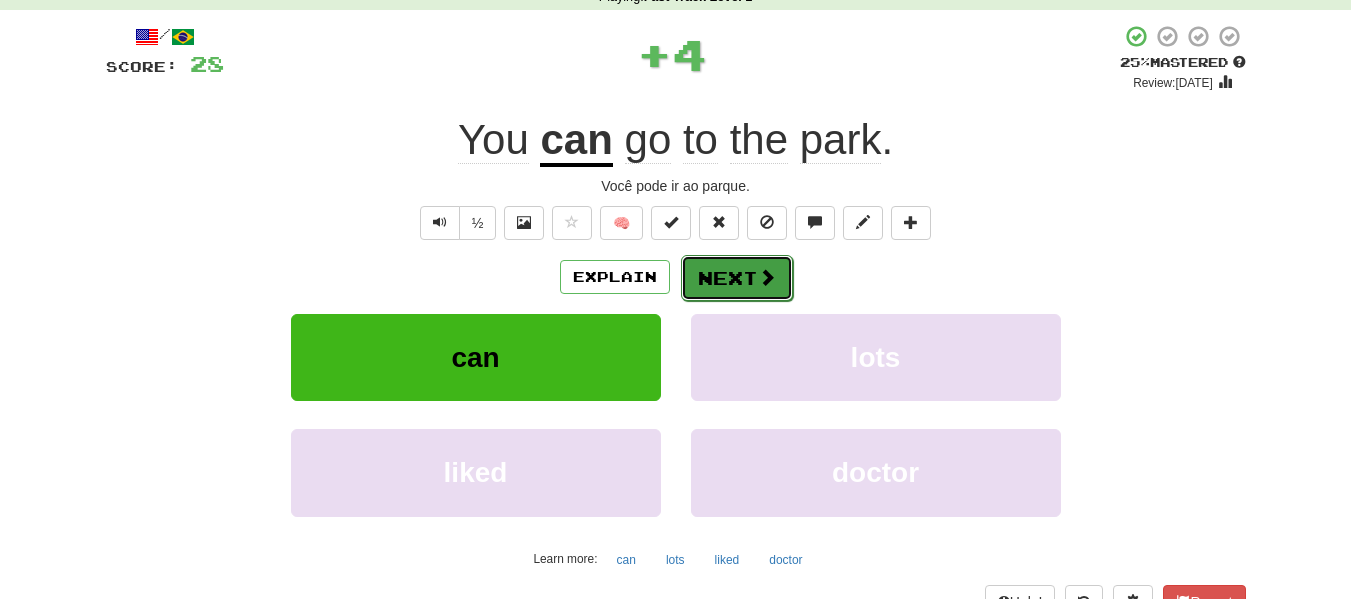 click on "Next" at bounding box center [737, 278] 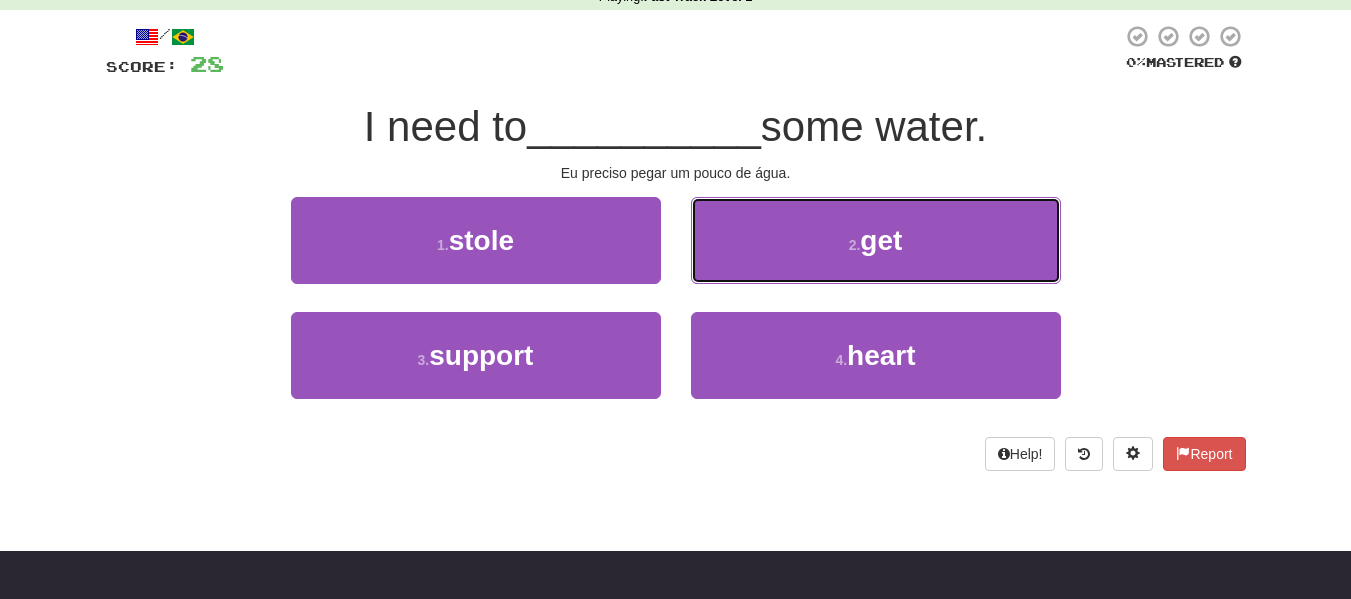 click on "2 .  get" at bounding box center [876, 240] 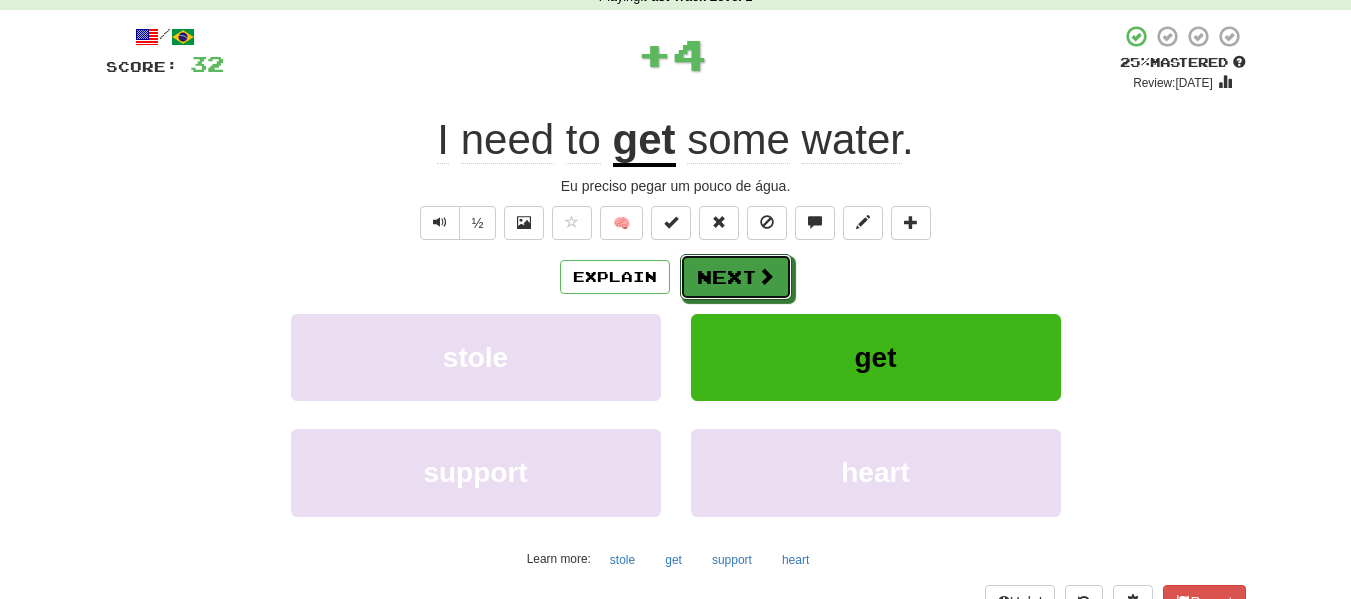 click on "Next" at bounding box center [736, 277] 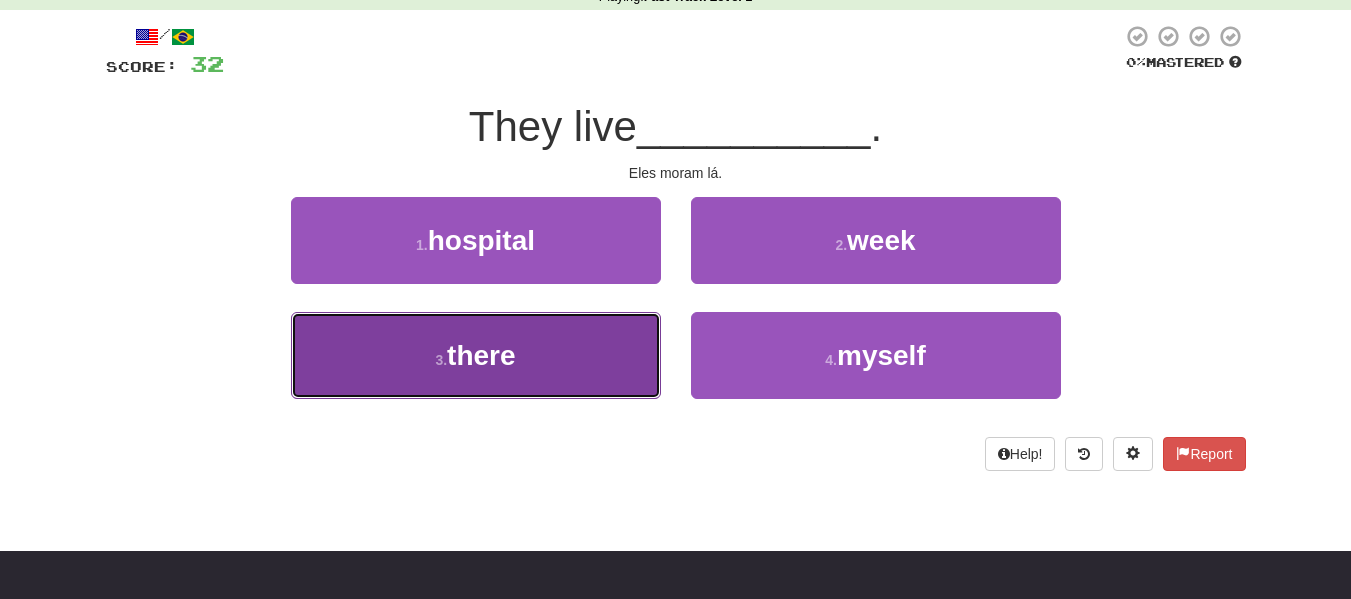 click on "3 .  there" at bounding box center (476, 355) 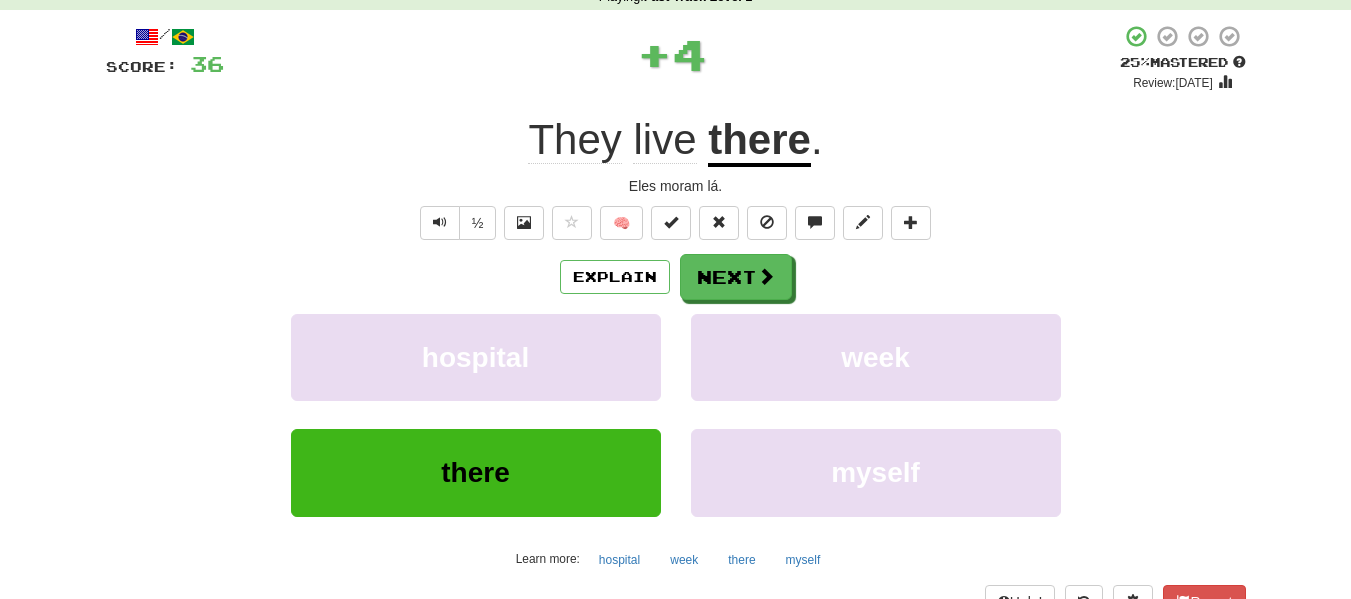 click on "Explain Next" at bounding box center (676, 277) 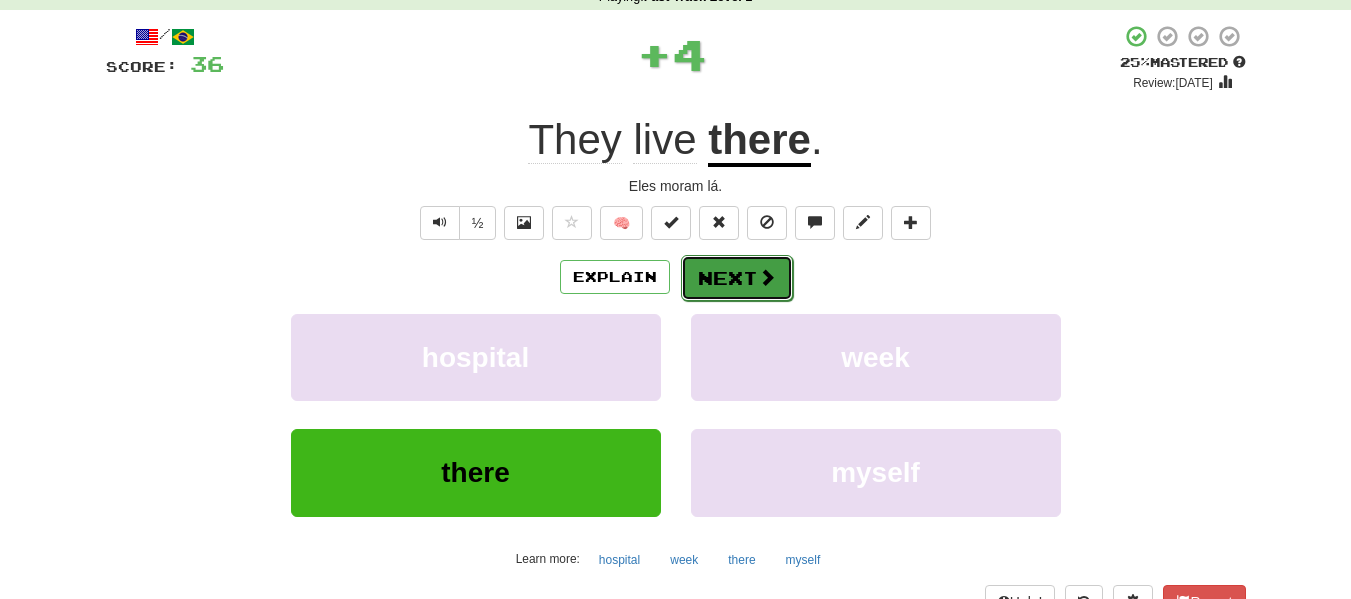 click on "Next" at bounding box center [737, 278] 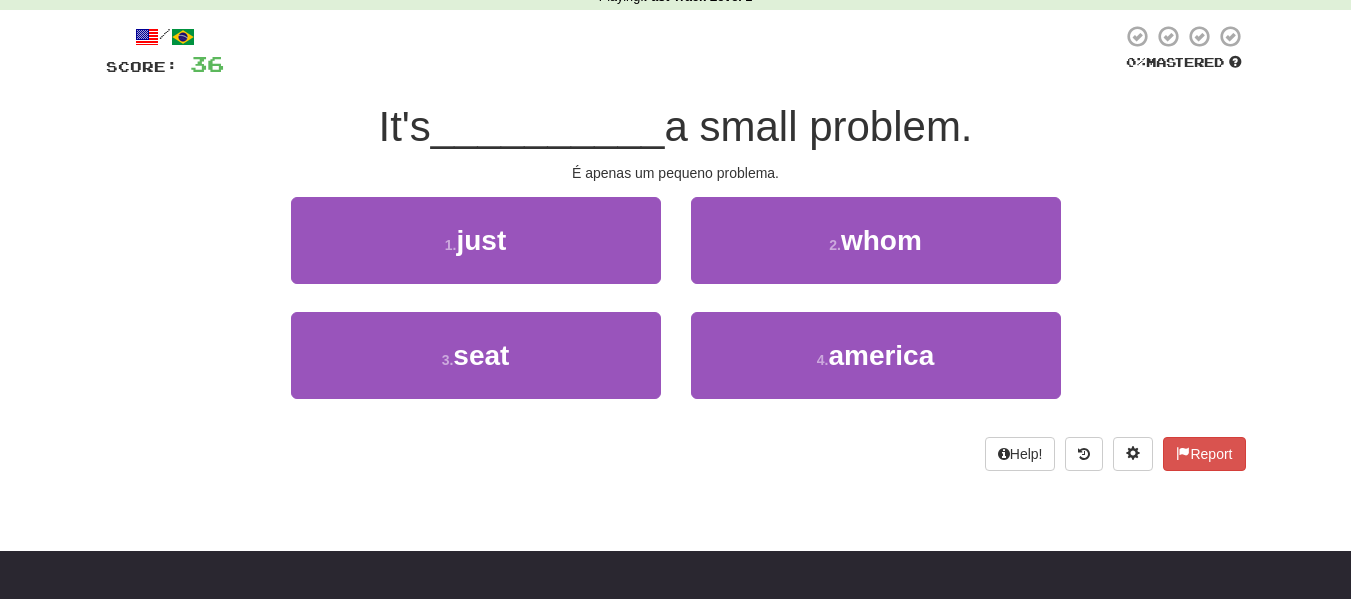 click on "1 .  just" at bounding box center (476, 254) 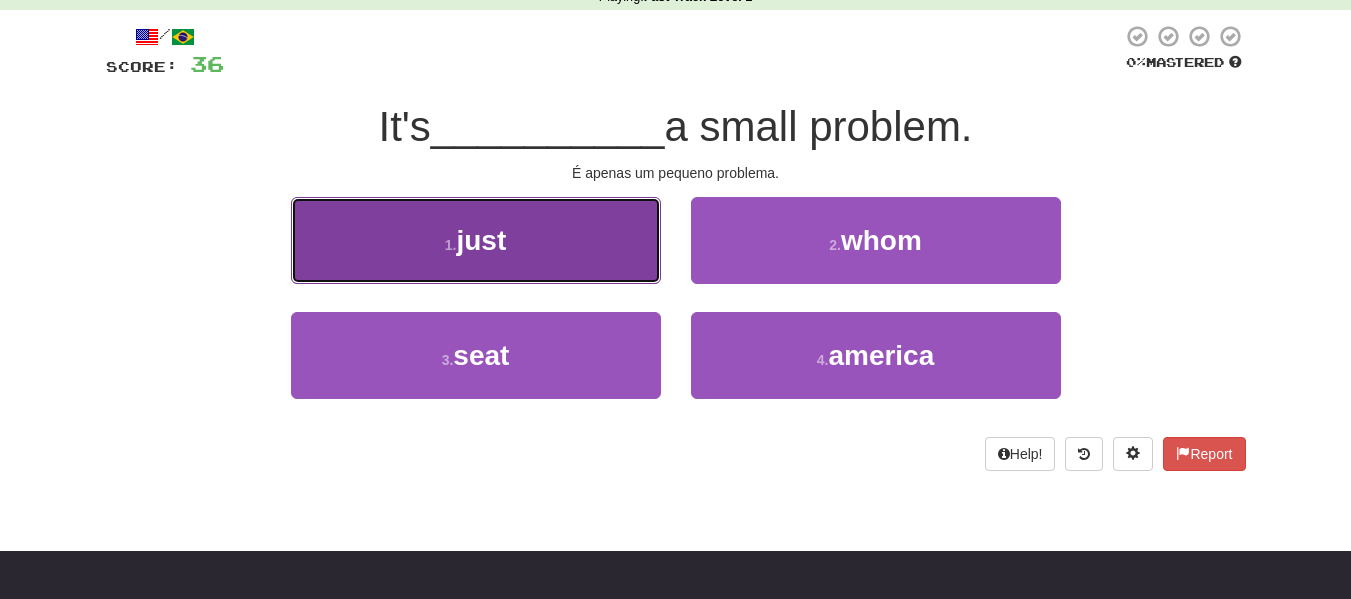 click on "1 .  just" at bounding box center (476, 240) 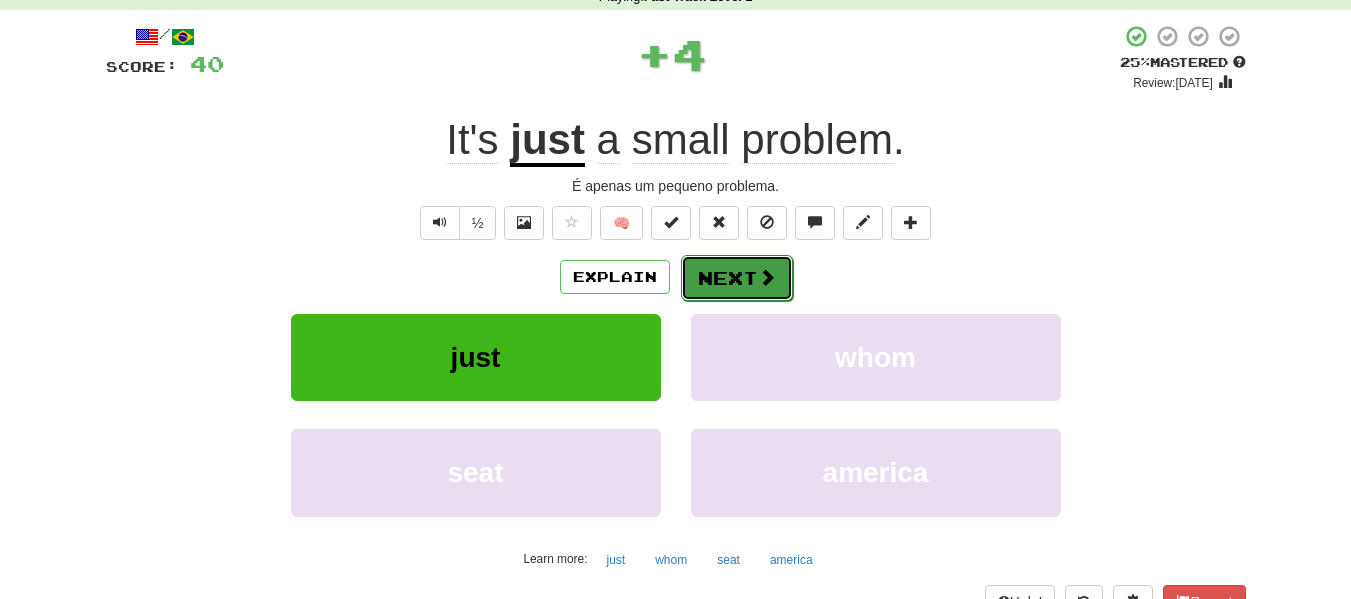 click on "Next" at bounding box center (737, 278) 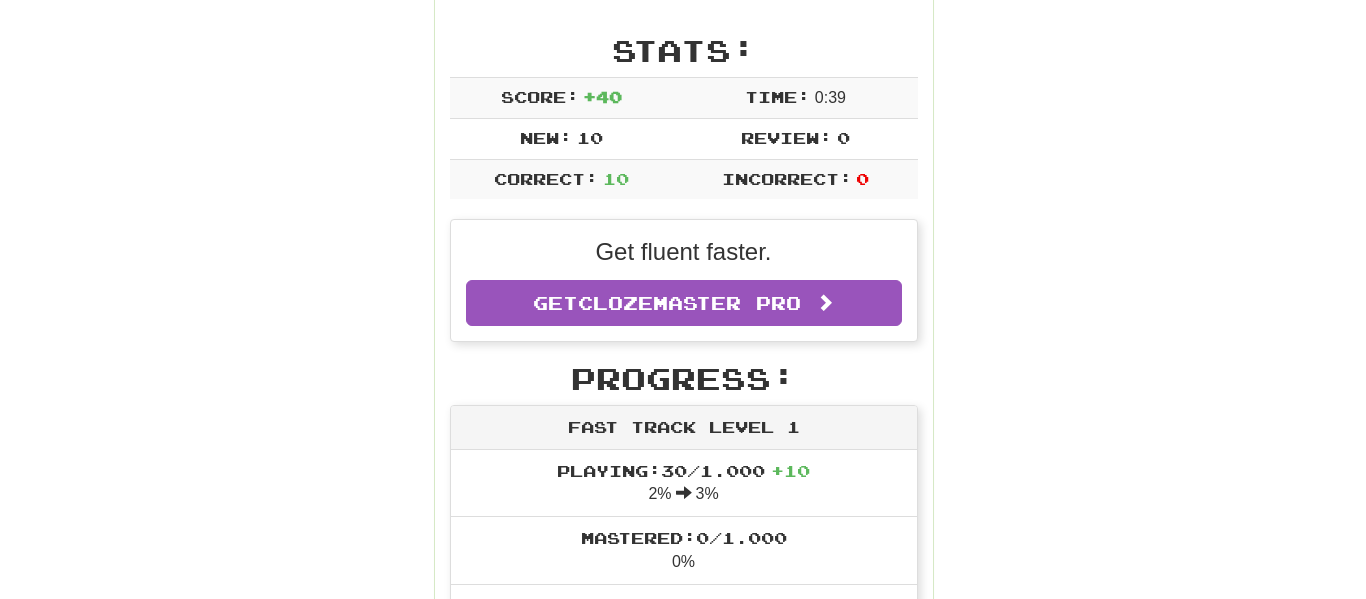 scroll, scrollTop: 0, scrollLeft: 0, axis: both 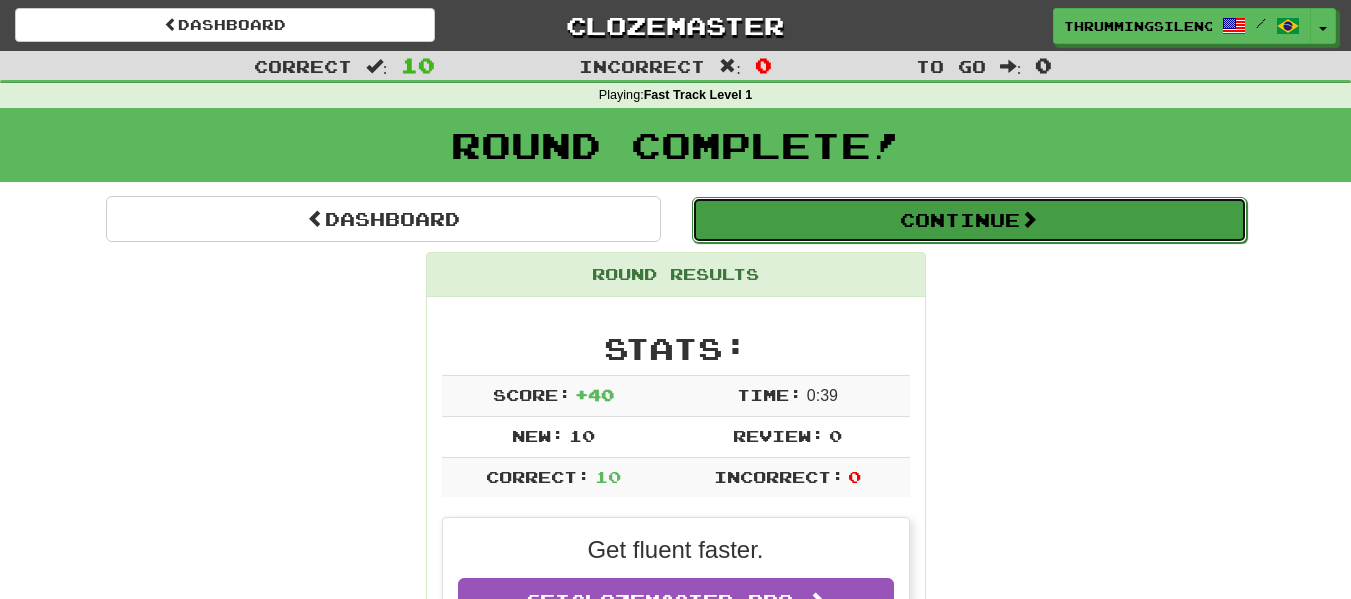 click on "Continue" at bounding box center [969, 220] 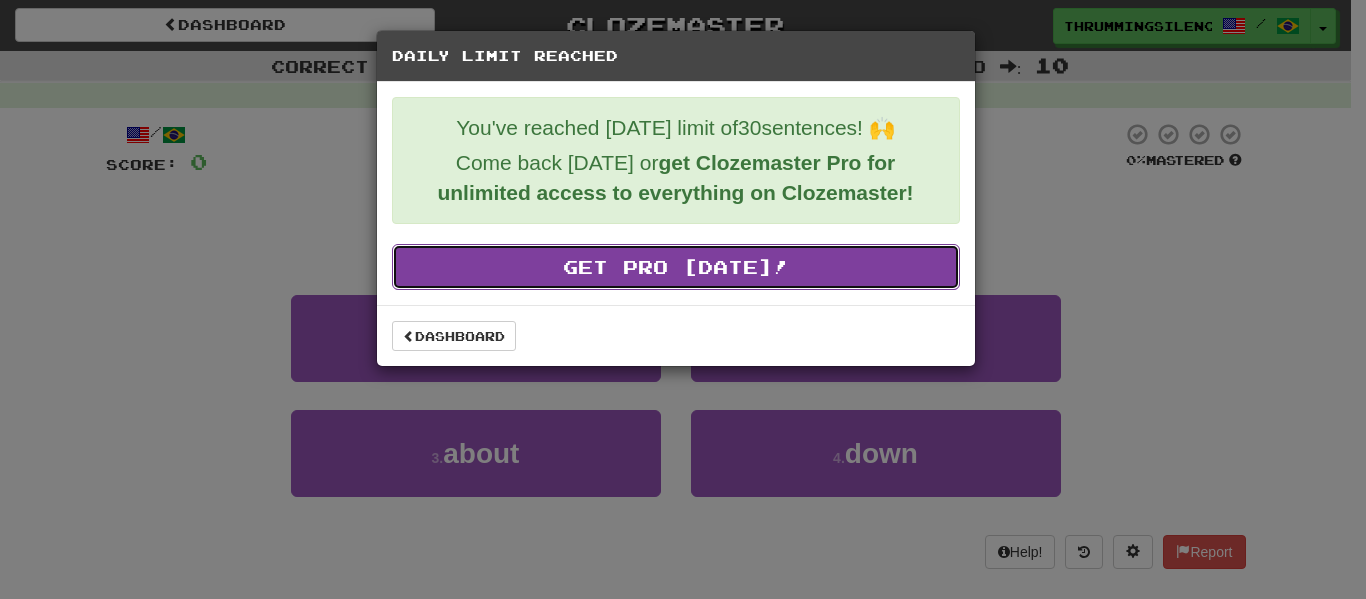 click on "Get Pro [DATE]!" at bounding box center [676, 267] 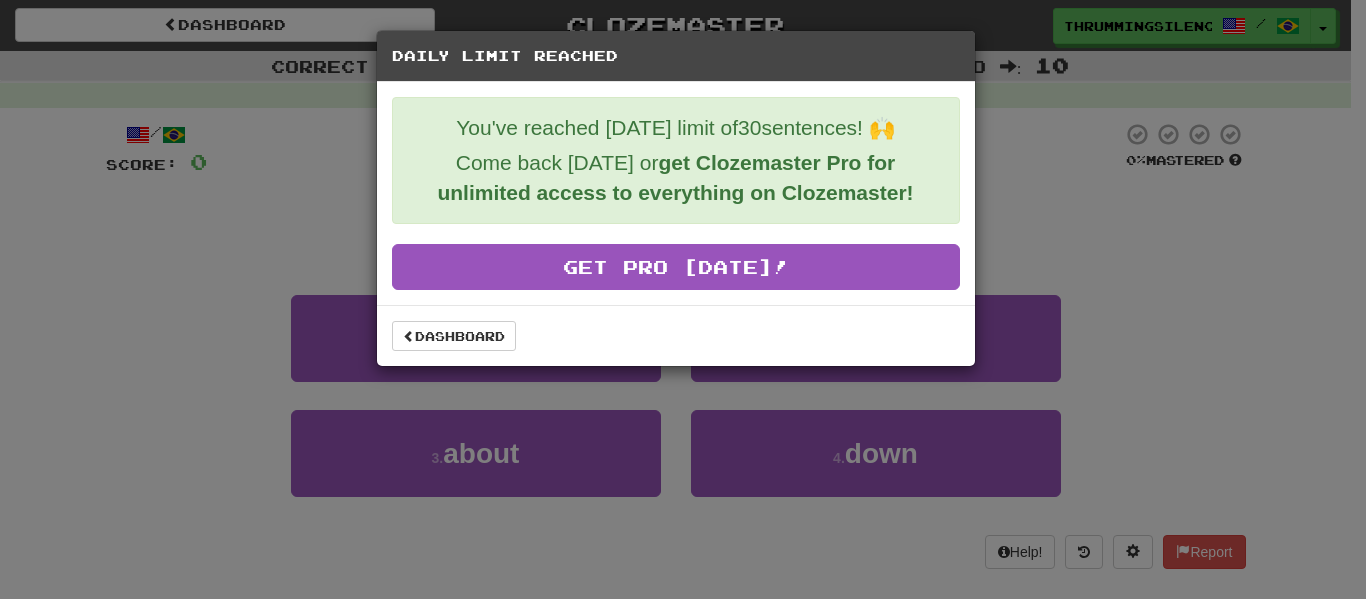 click on "Daily Limit Reached You've reached [DATE] limit of  30  sentences! 🙌  Come back [DATE] or  get Clozemaster Pro for unlimited access to everything on Clozemaster! Get Pro [DATE]! Dashboard" at bounding box center [683, 299] 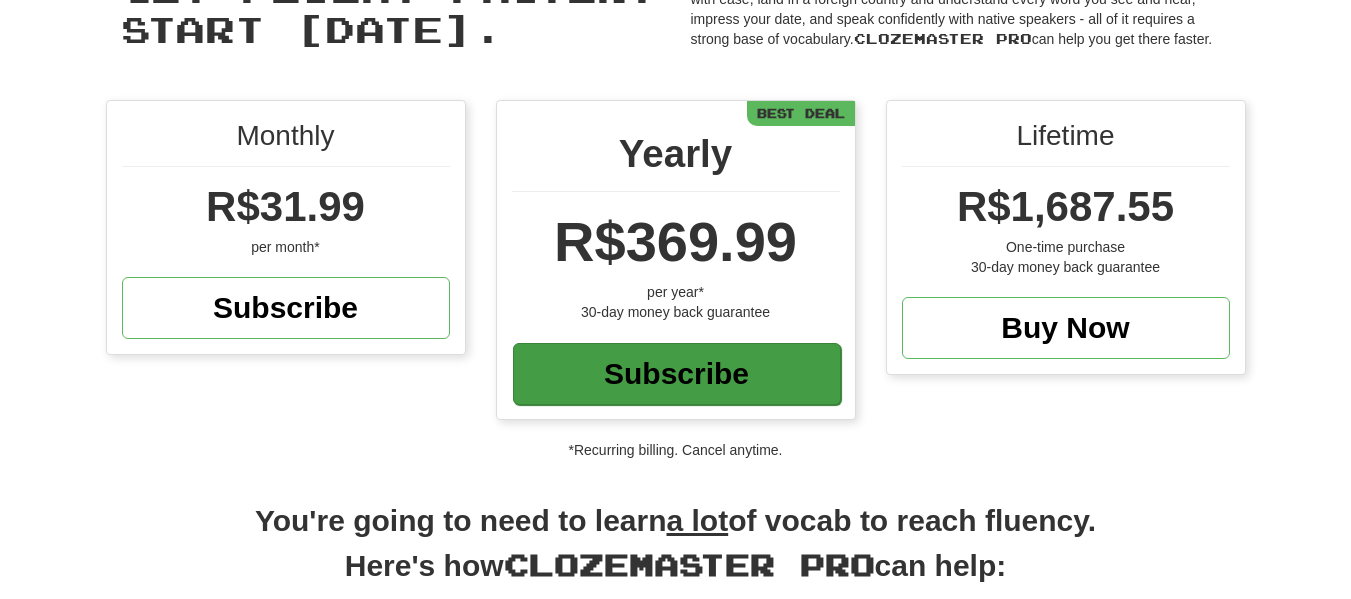 scroll, scrollTop: 0, scrollLeft: 0, axis: both 